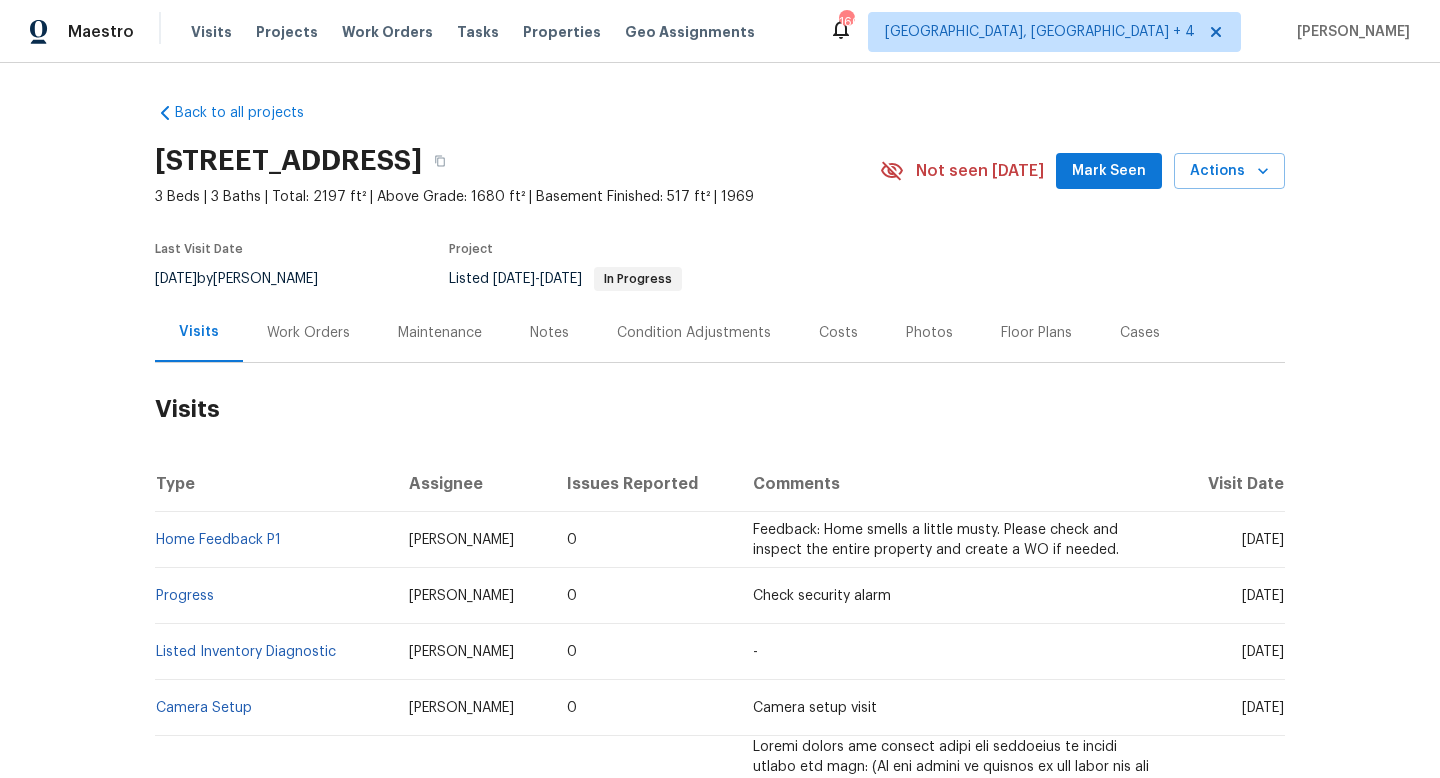 scroll, scrollTop: 0, scrollLeft: 0, axis: both 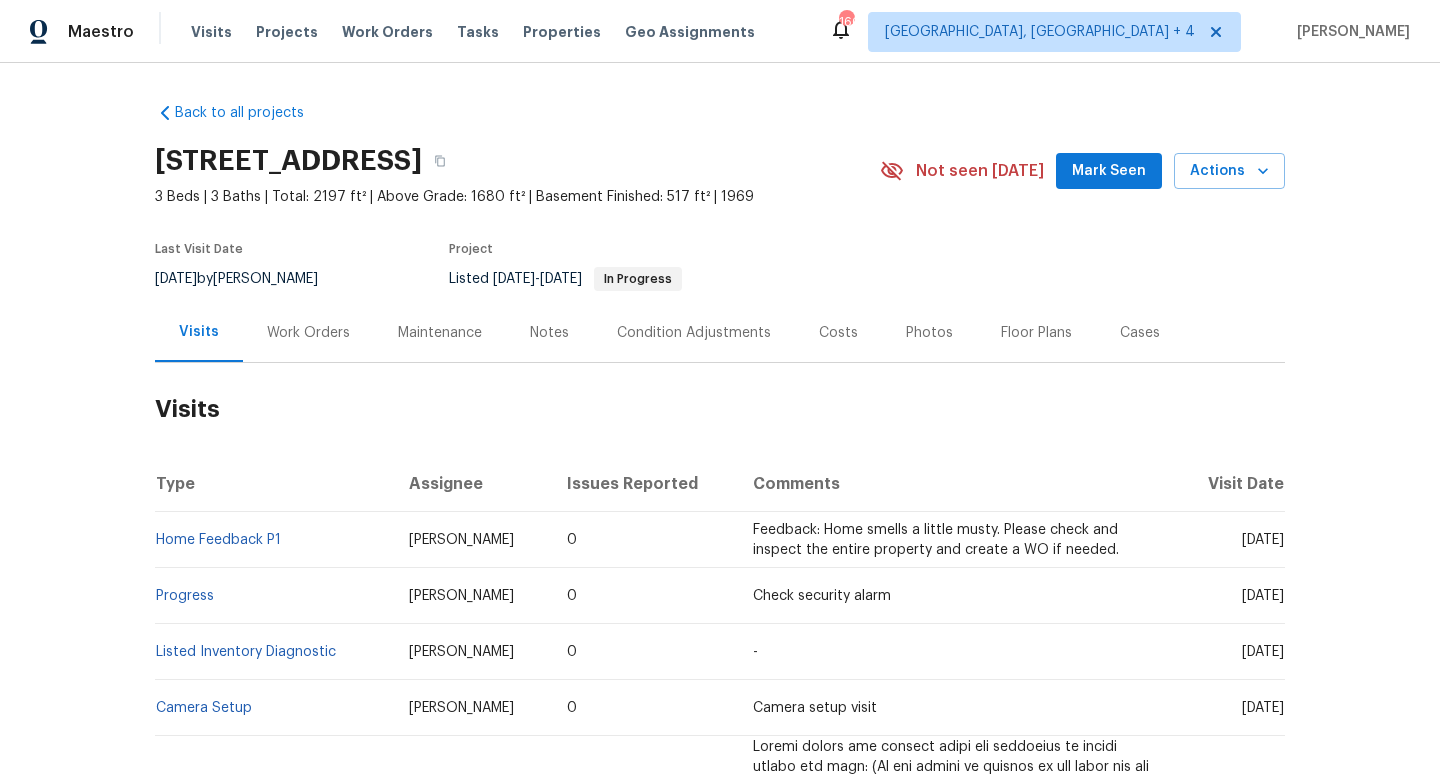 click on "Back to all projects [STREET_ADDRESS] 3 Beds | 3 Baths | Total: 2197 ft² | Above Grade: 1680 ft² | Basement Finished: 517 ft² | 1969 Not seen [DATE] Mark Seen Actions Last Visit Date [DATE]  by  [PERSON_NAME]   Project Listed   [DATE]  -  [DATE] In Progress Visits Work Orders Maintenance Notes Condition Adjustments Costs Photos Floor Plans Cases Visits Type Assignee Issues Reported Comments Visit Date Home Feedback P1 [PERSON_NAME] 0 Feedback: Home smells a little musty. Please check and inspect the entire property and create a WO if needed.  [DATE] Progress [PERSON_NAME] 0 Check security alarm [DATE] Listed Inventory Diagnostic [PERSON_NAME] 0 - [DATE] Camera Setup [PERSON_NAME] 0 Camera setup visit [DATE] Home Risk Change Response [PERSON_NAME] 0 [DATE] Incident Response [PERSON_NAME] 0 [DATE] Temperature Check [PERSON_NAME] 0 [DATE] Temperature Check [PERSON_NAME] 0 [DATE] Temperature Check [PERSON_NAME] 0 [DATE] 0 0" at bounding box center [720, 420] 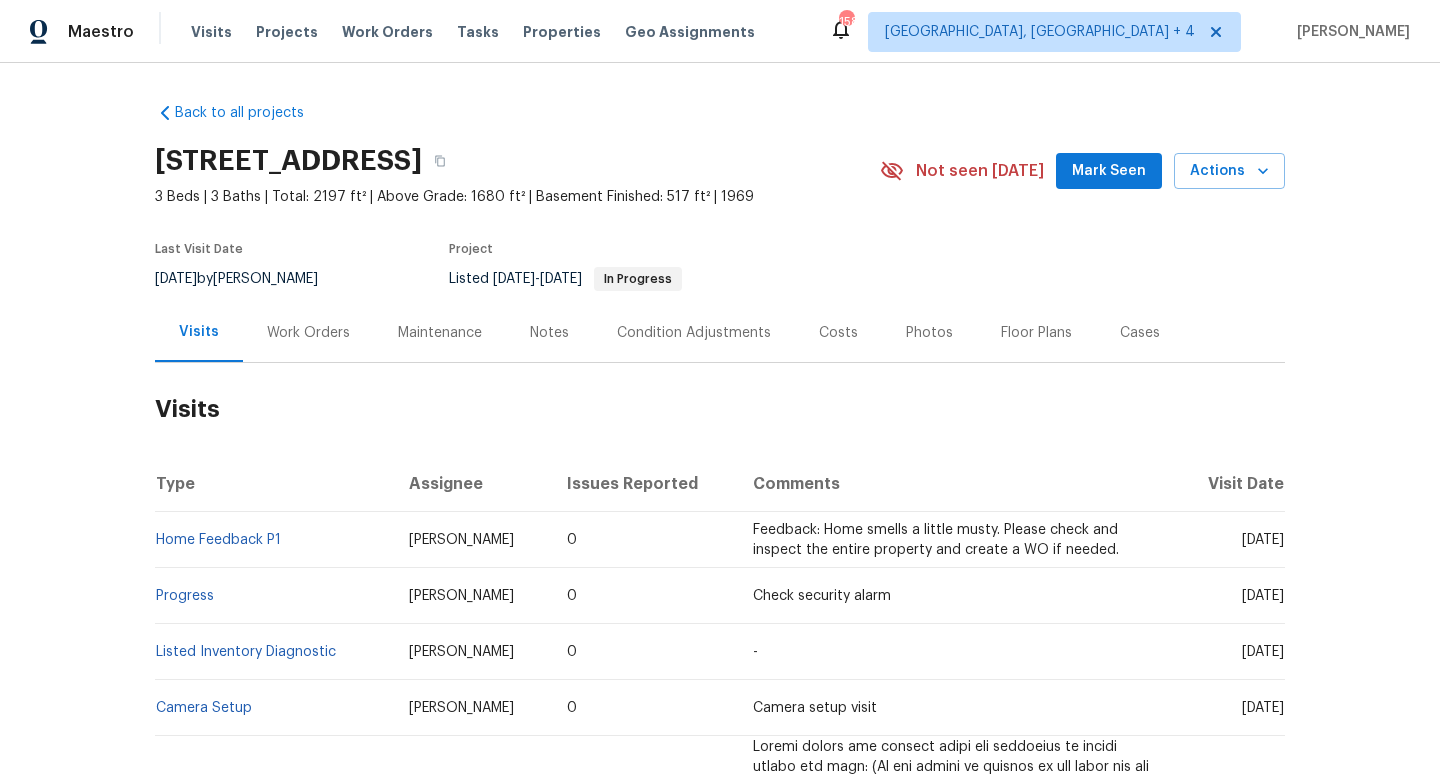 click on "Work Orders" at bounding box center [308, 332] 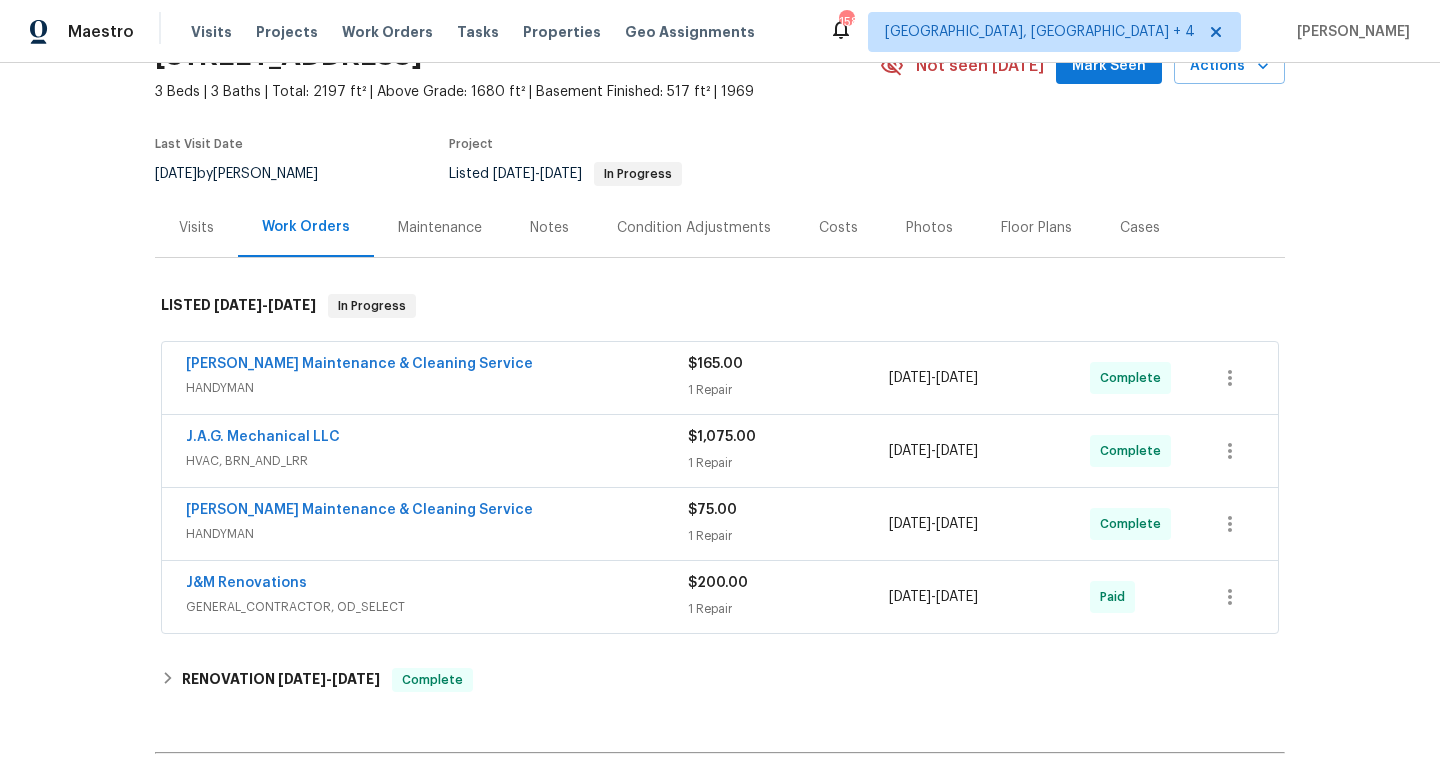 scroll, scrollTop: 166, scrollLeft: 0, axis: vertical 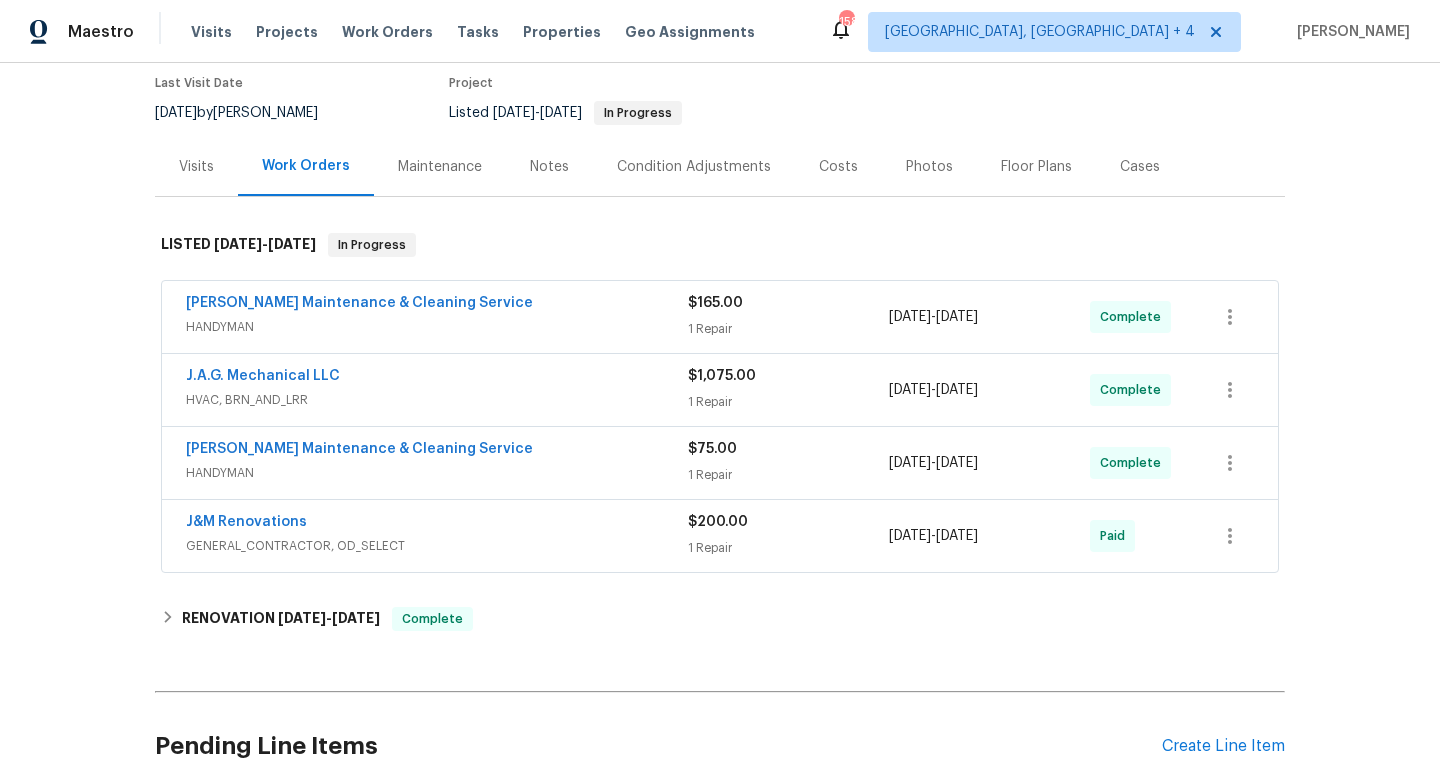 click on "Baker's Maintenance & Cleaning Service" at bounding box center [437, 305] 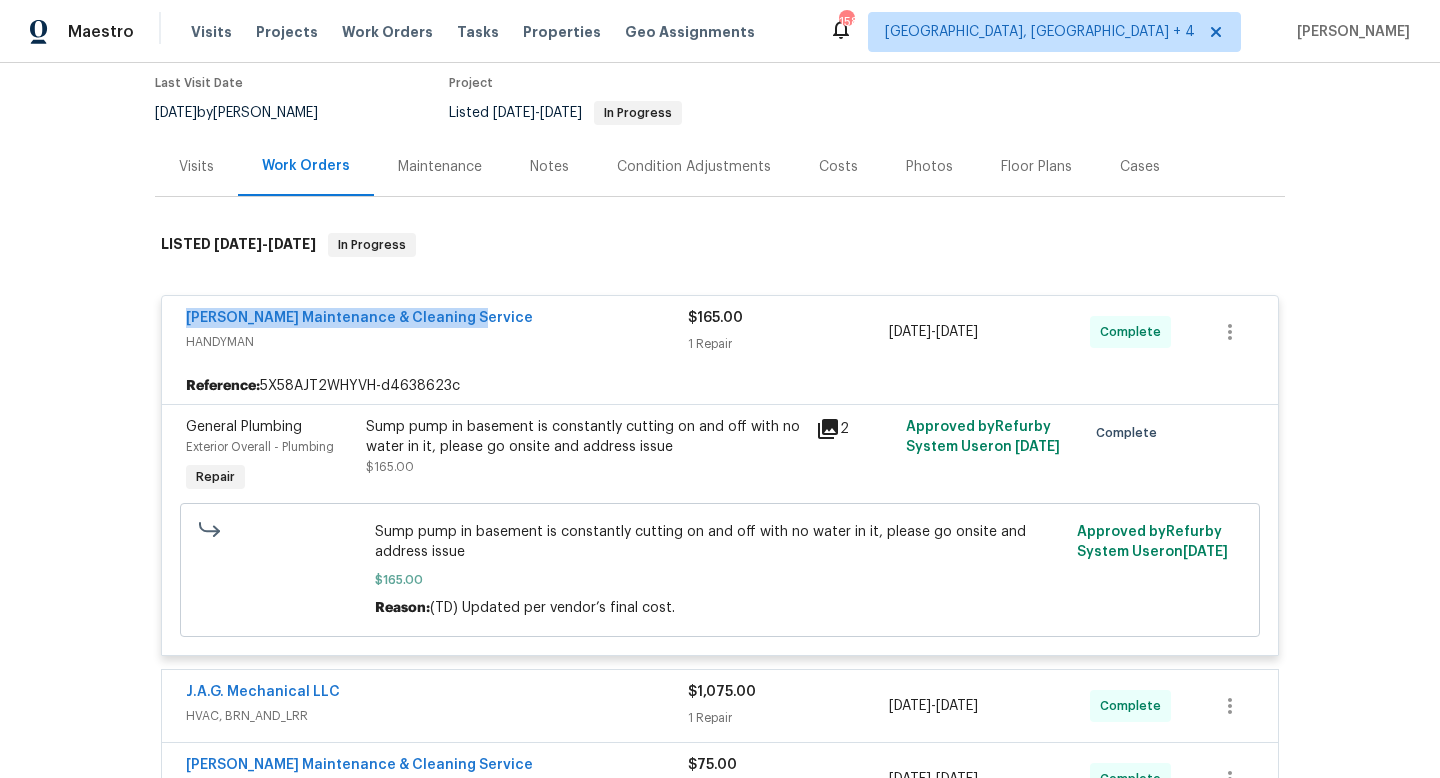 drag, startPoint x: 466, startPoint y: 319, endPoint x: 157, endPoint y: 313, distance: 309.05826 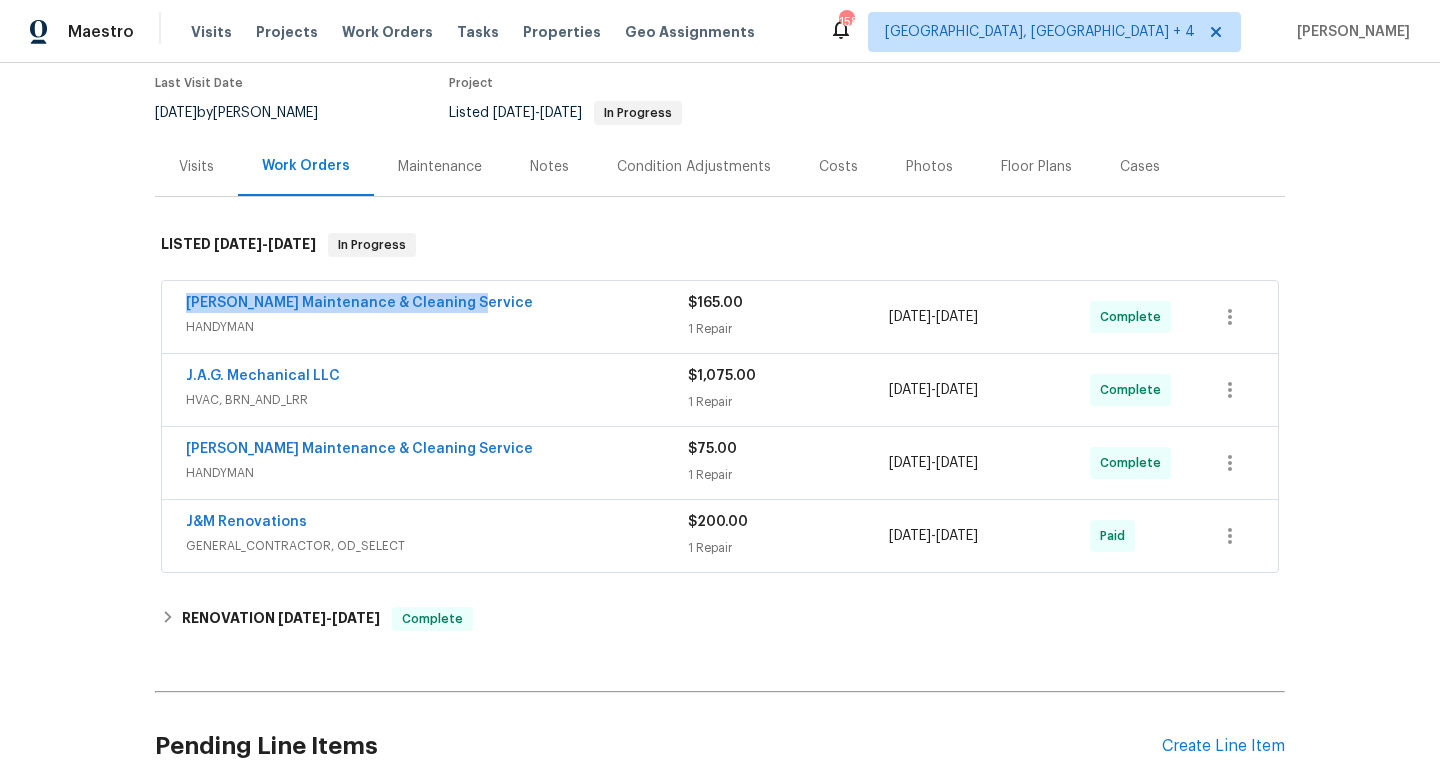 copy on "7/12/2025  -  7/15/2025" 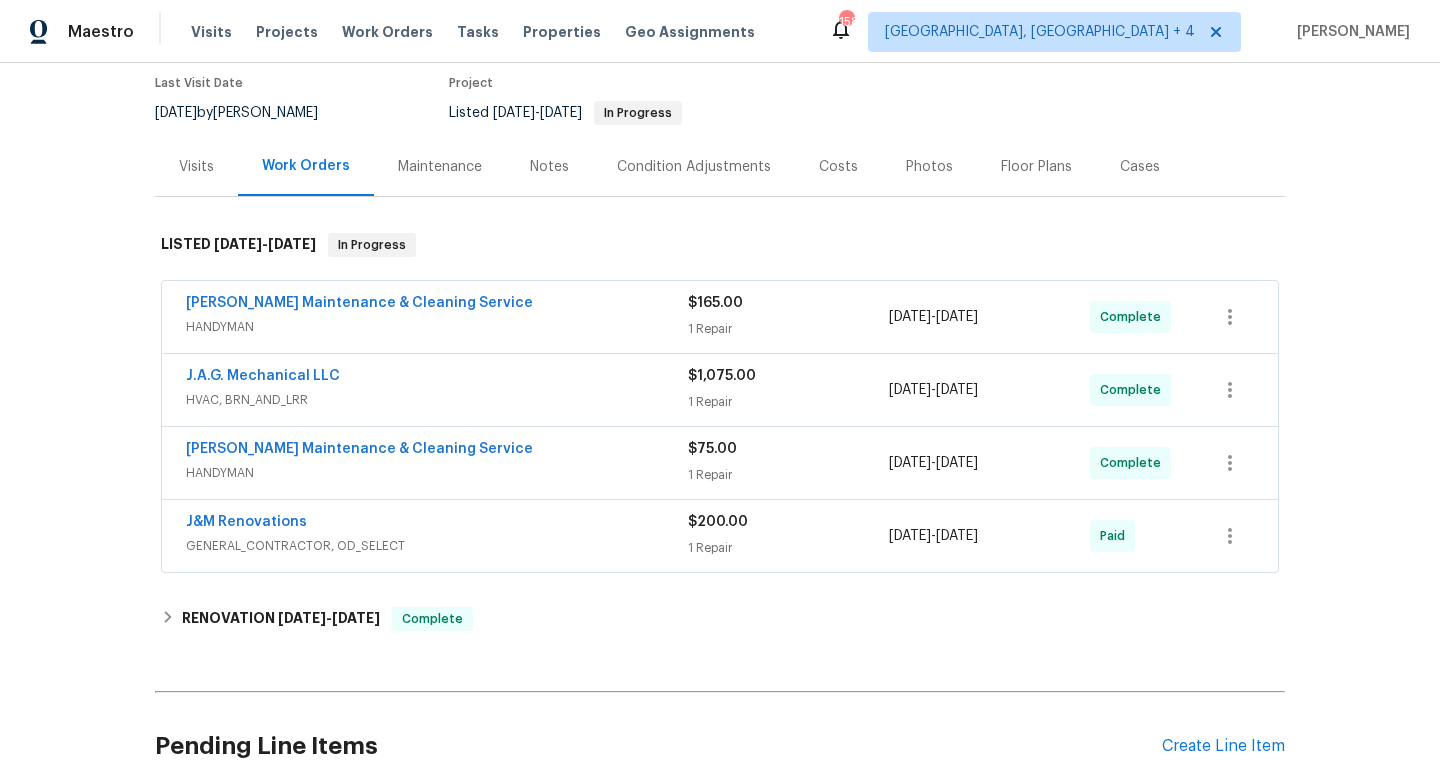 click on "Visits" at bounding box center [196, 166] 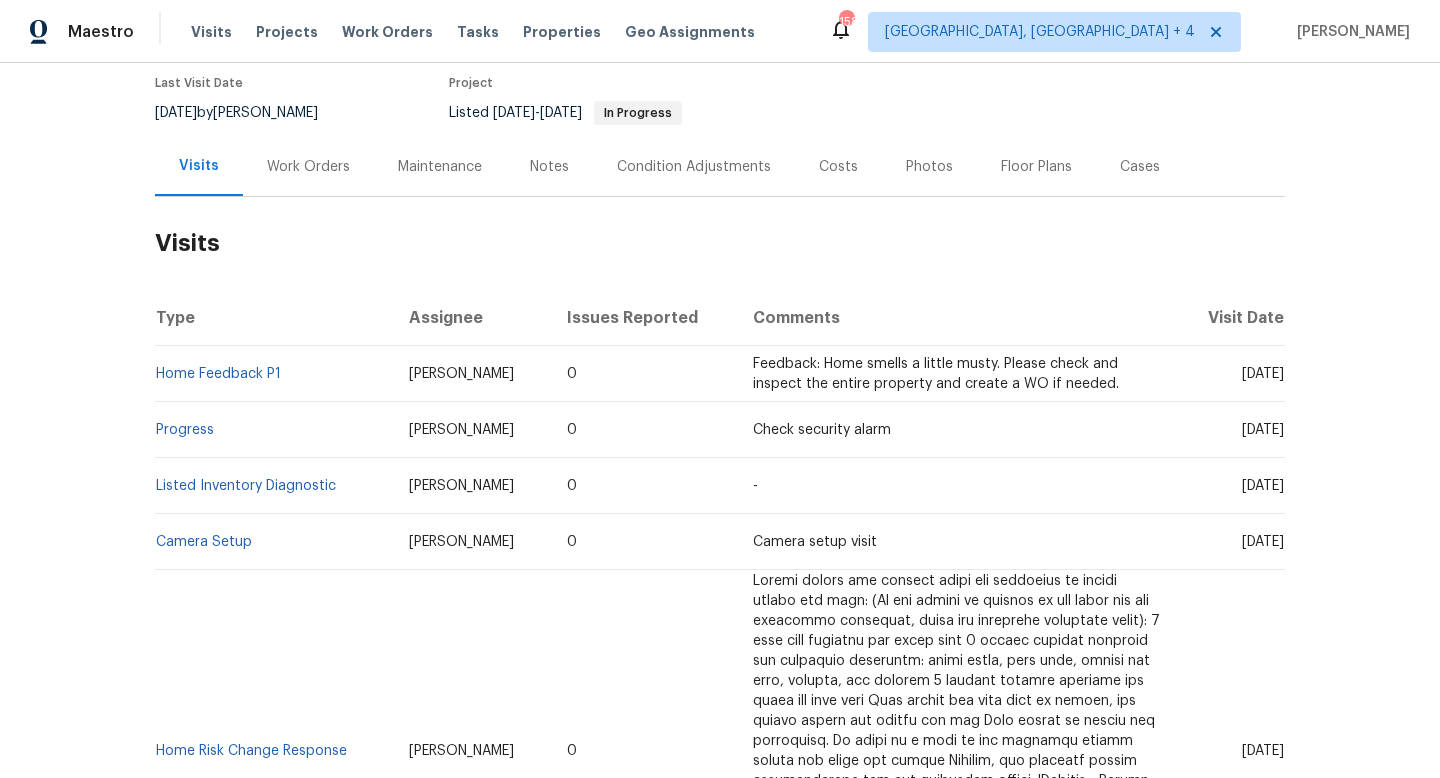 scroll, scrollTop: 167, scrollLeft: 0, axis: vertical 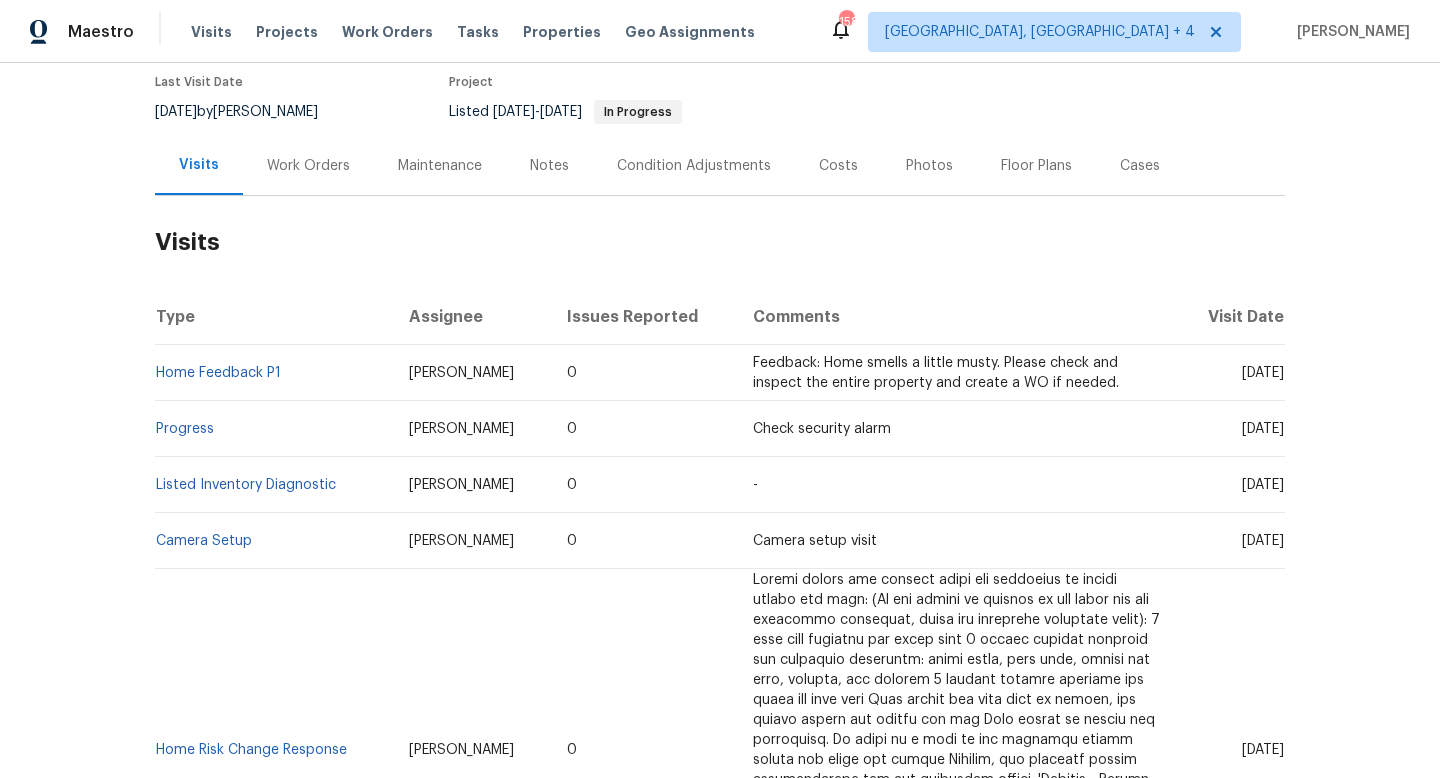 drag, startPoint x: 1137, startPoint y: 172, endPoint x: 1086, endPoint y: 191, distance: 54.42426 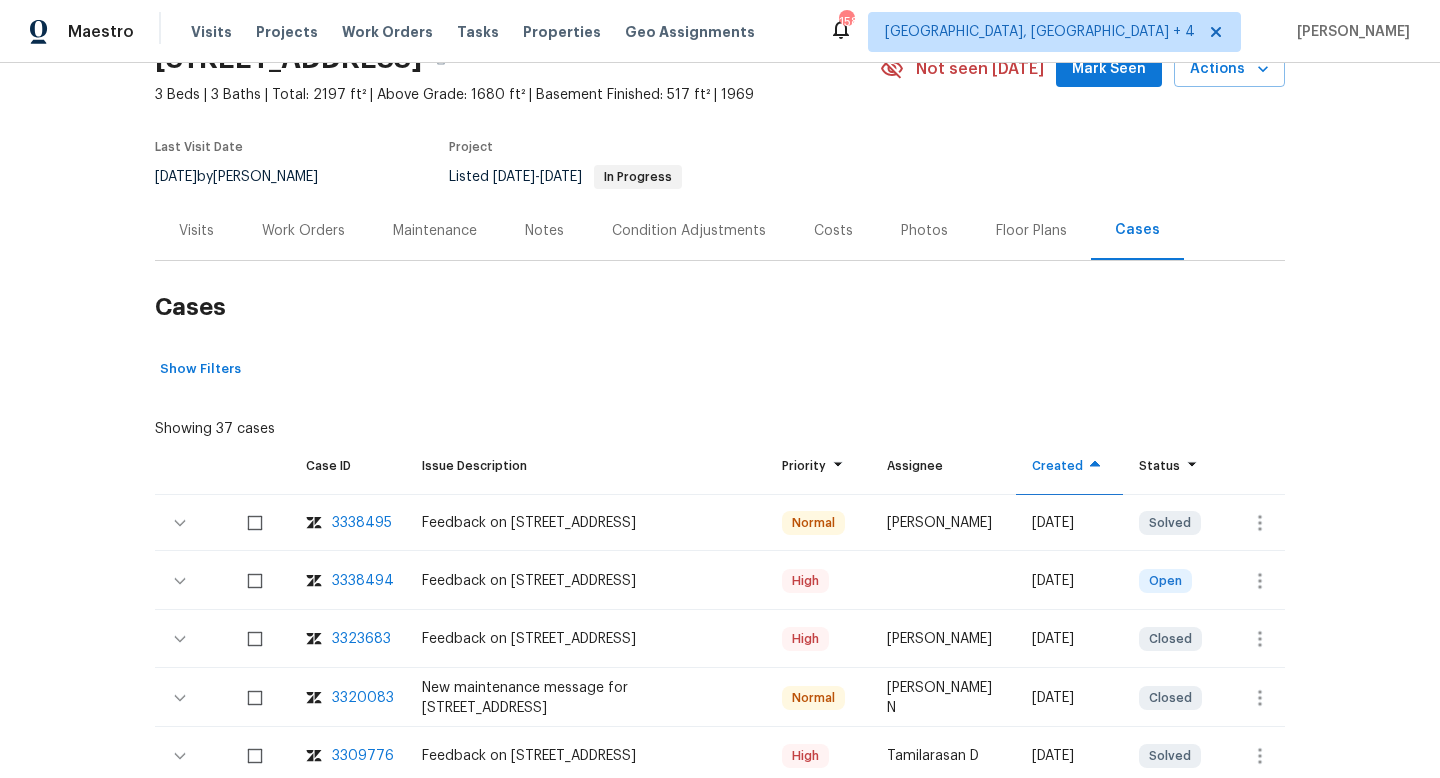 scroll, scrollTop: 157, scrollLeft: 0, axis: vertical 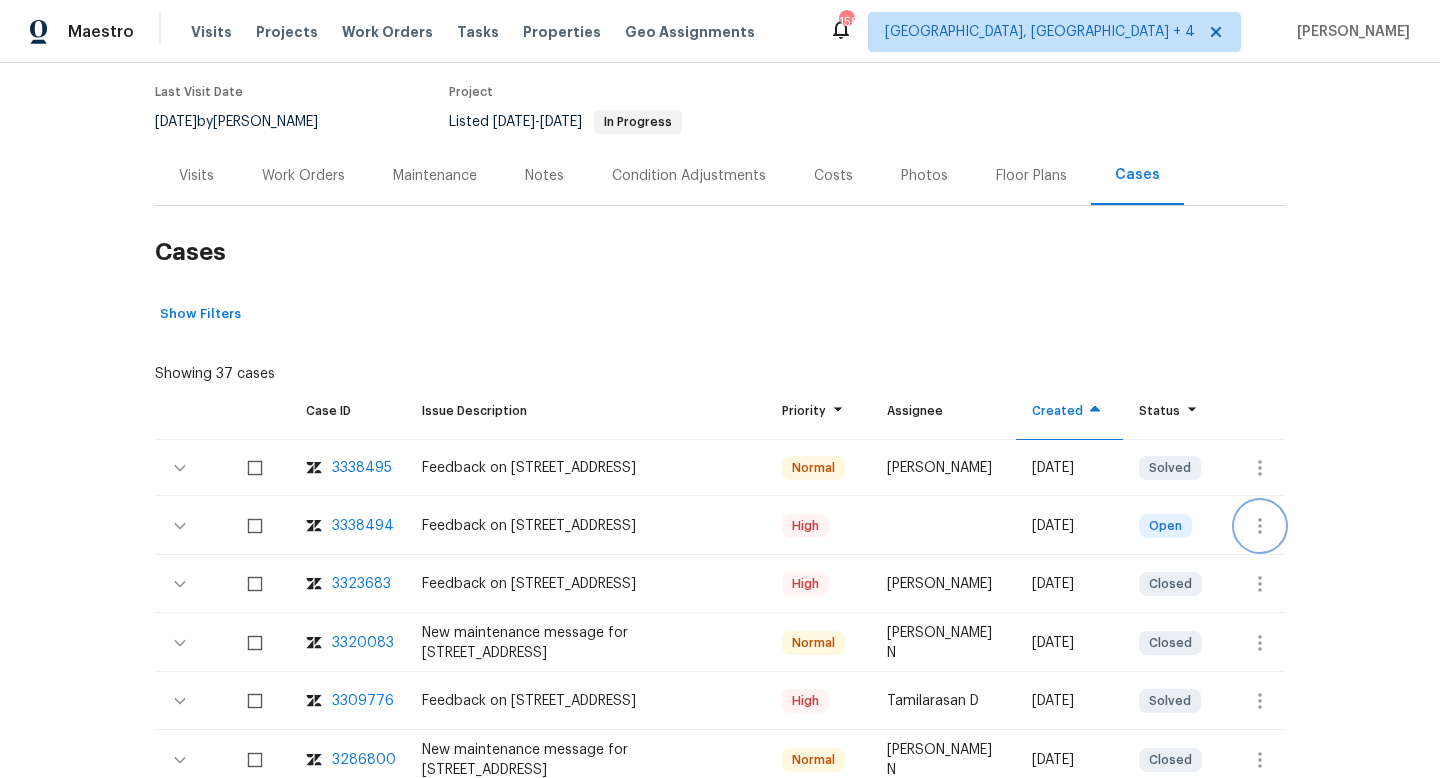 click 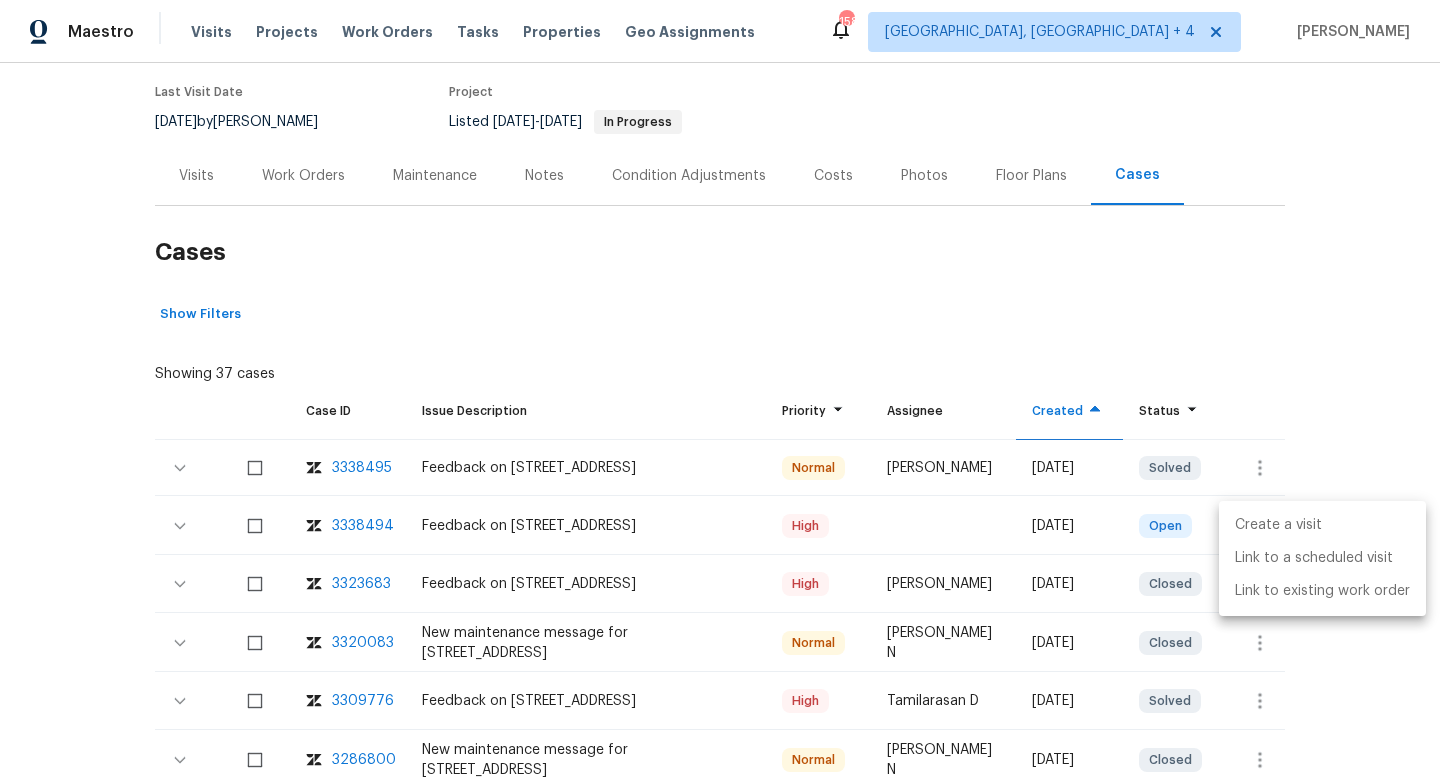 click on "Create a visit" at bounding box center (1322, 525) 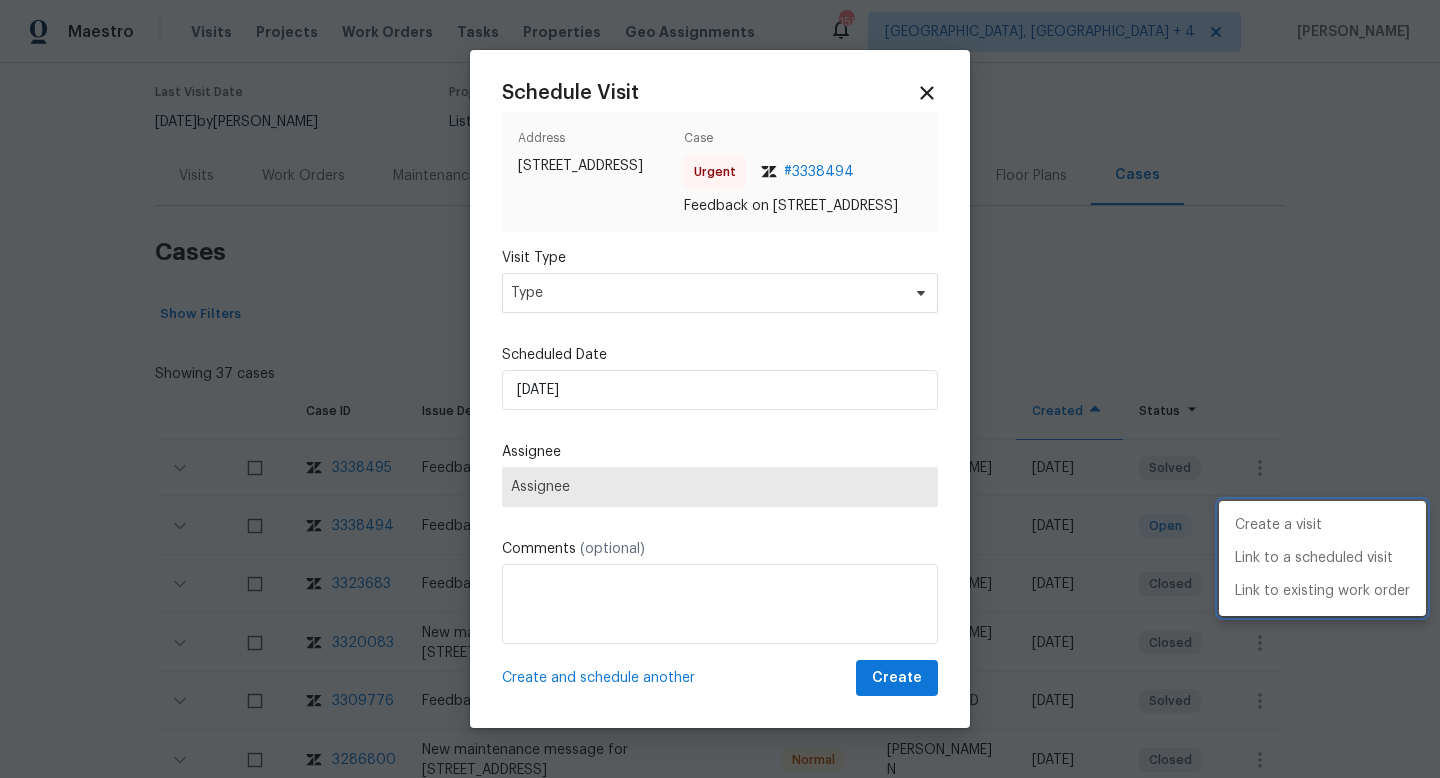 click at bounding box center (720, 389) 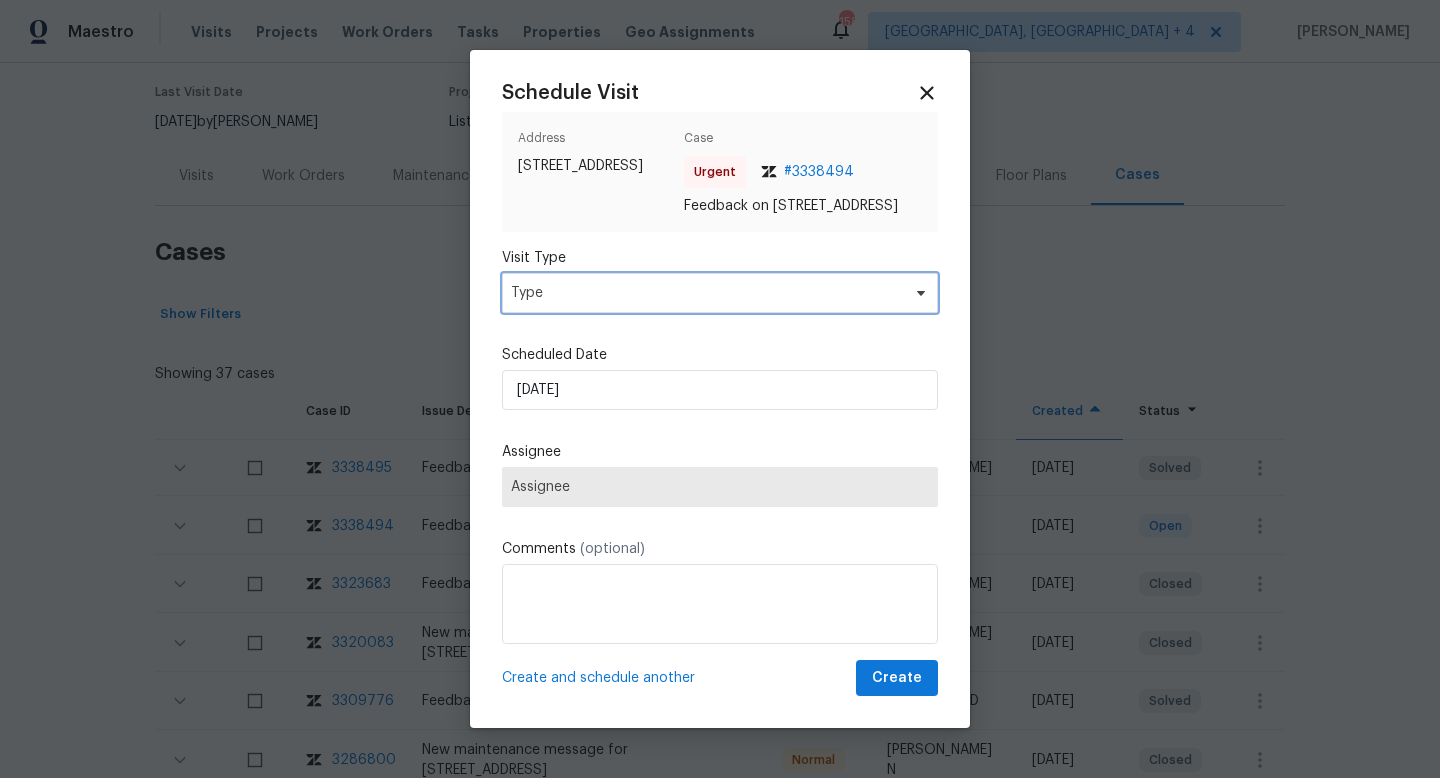 click on "Type" at bounding box center (705, 293) 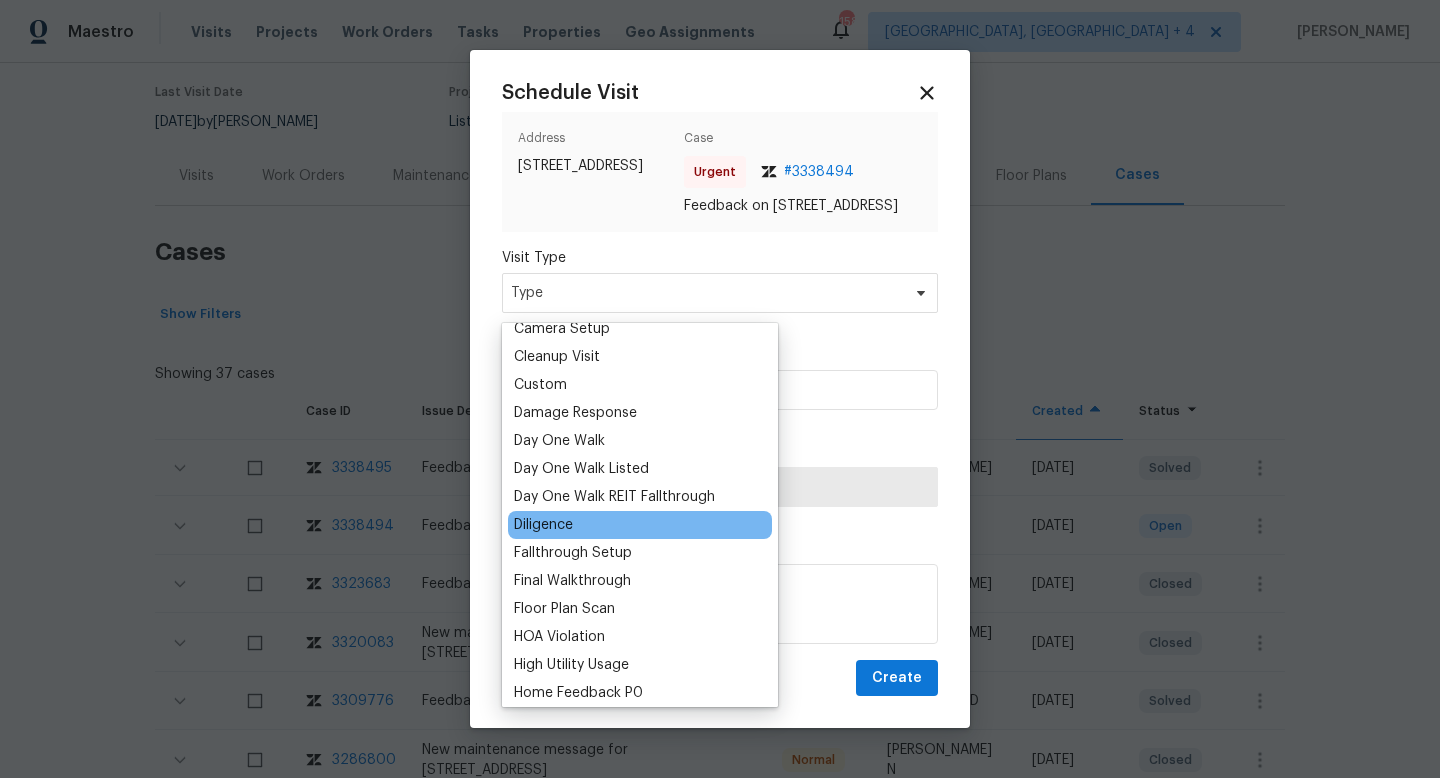 scroll, scrollTop: 411, scrollLeft: 0, axis: vertical 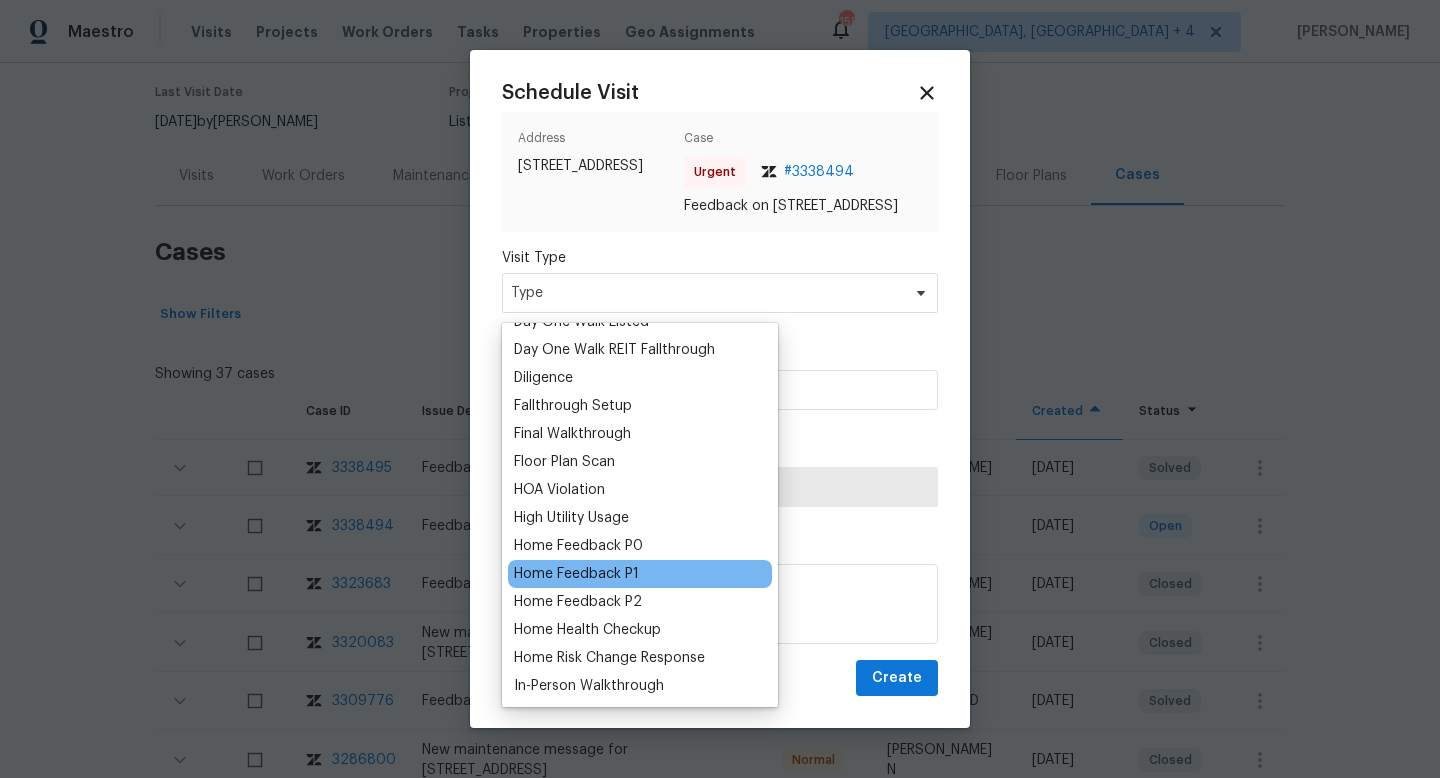 click on "Home Feedback P1" at bounding box center (576, 574) 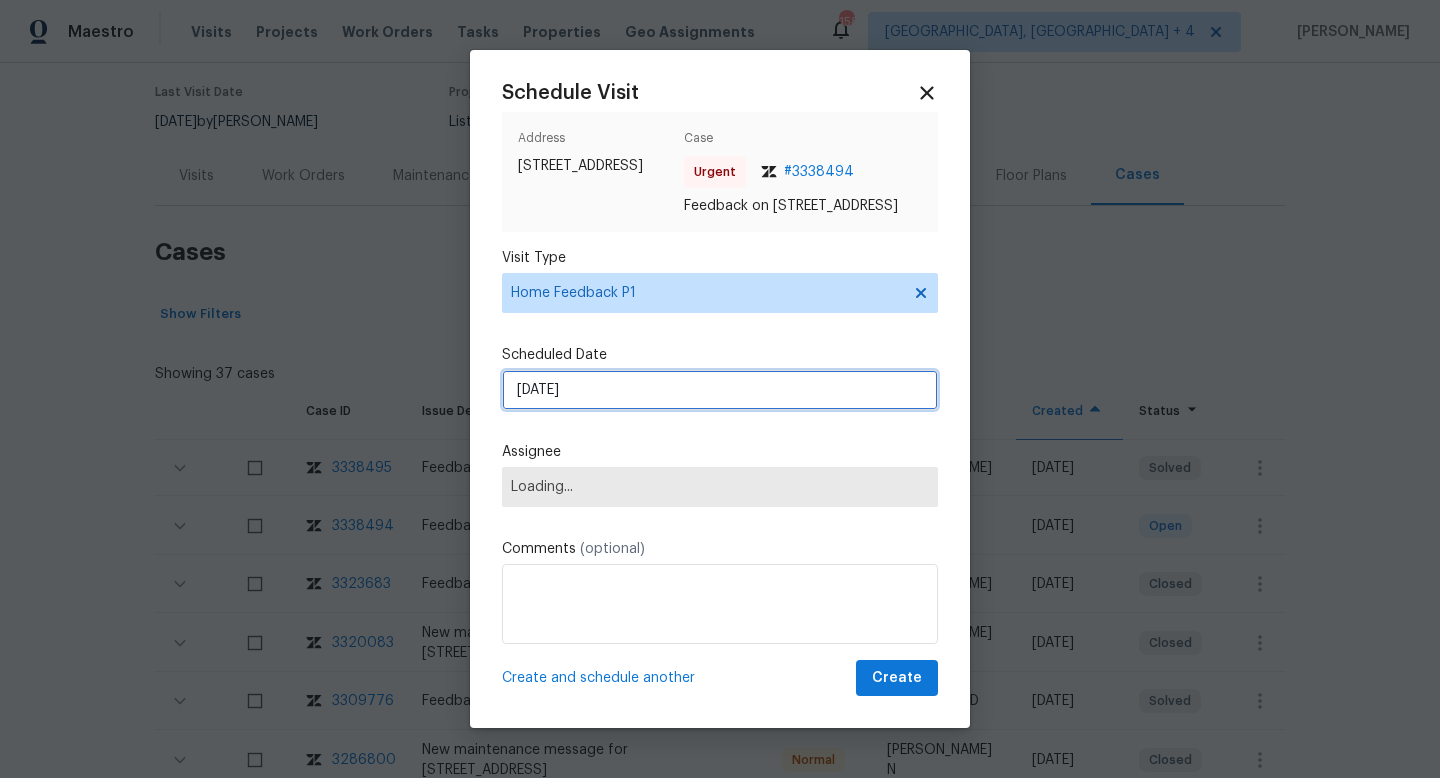 click on "7/16/2025" at bounding box center (720, 390) 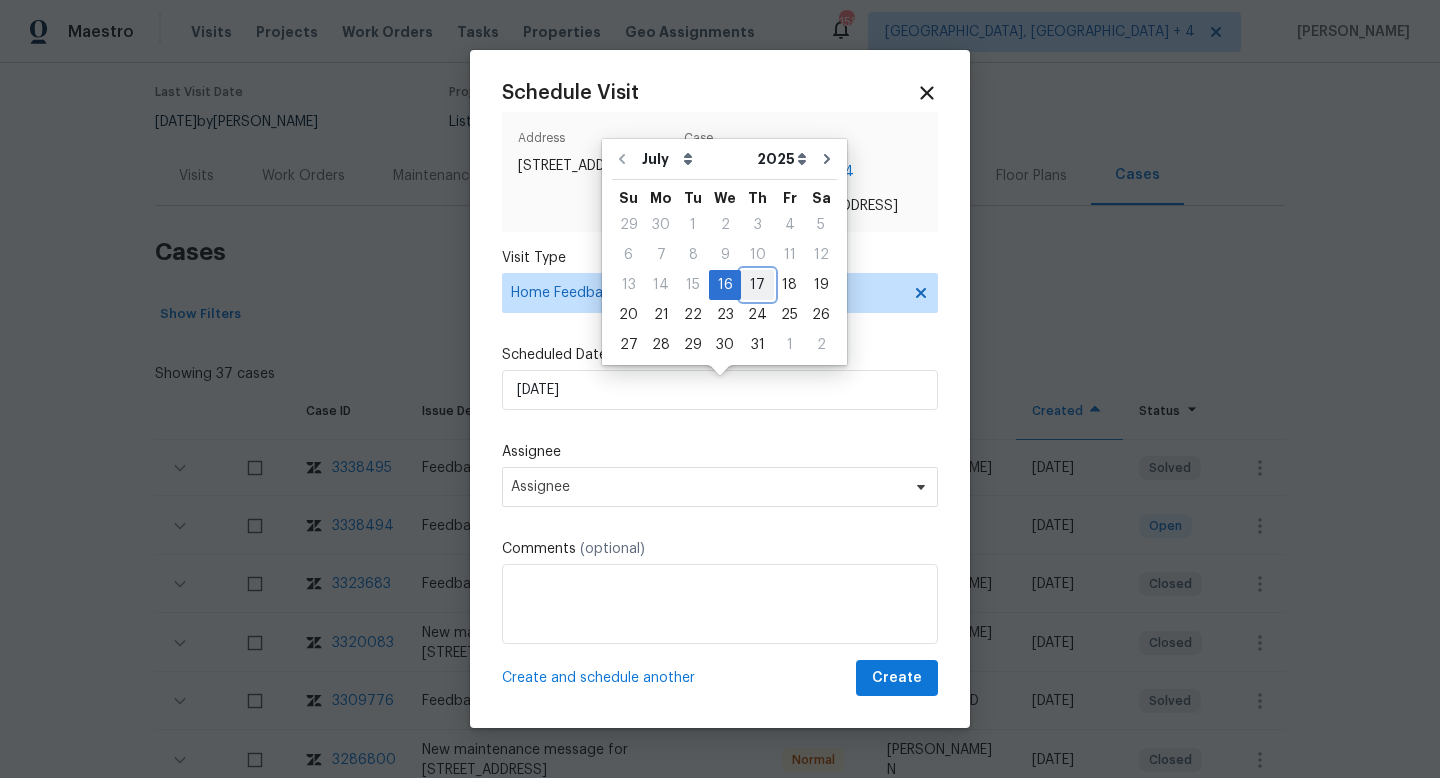 click on "17" at bounding box center [757, 285] 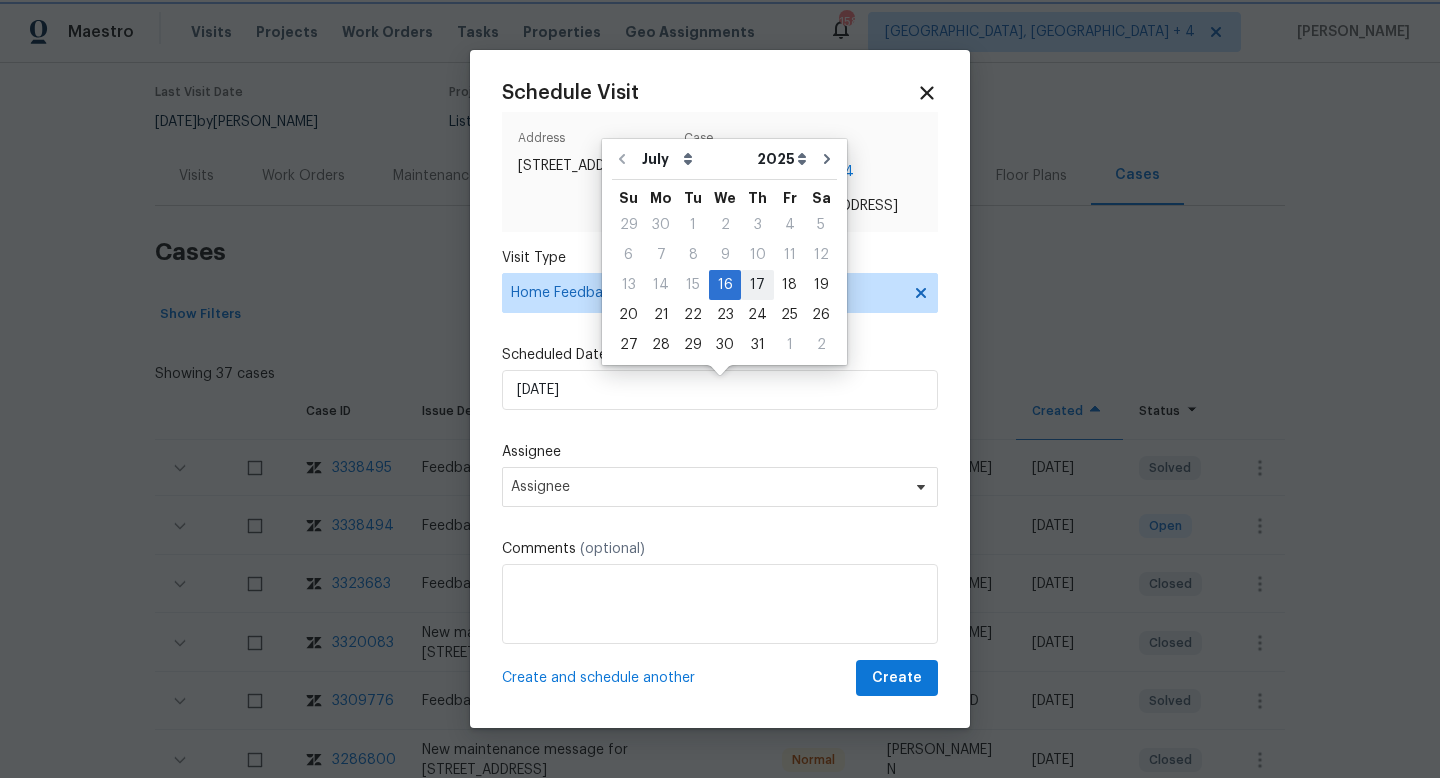 type on "7/17/2025" 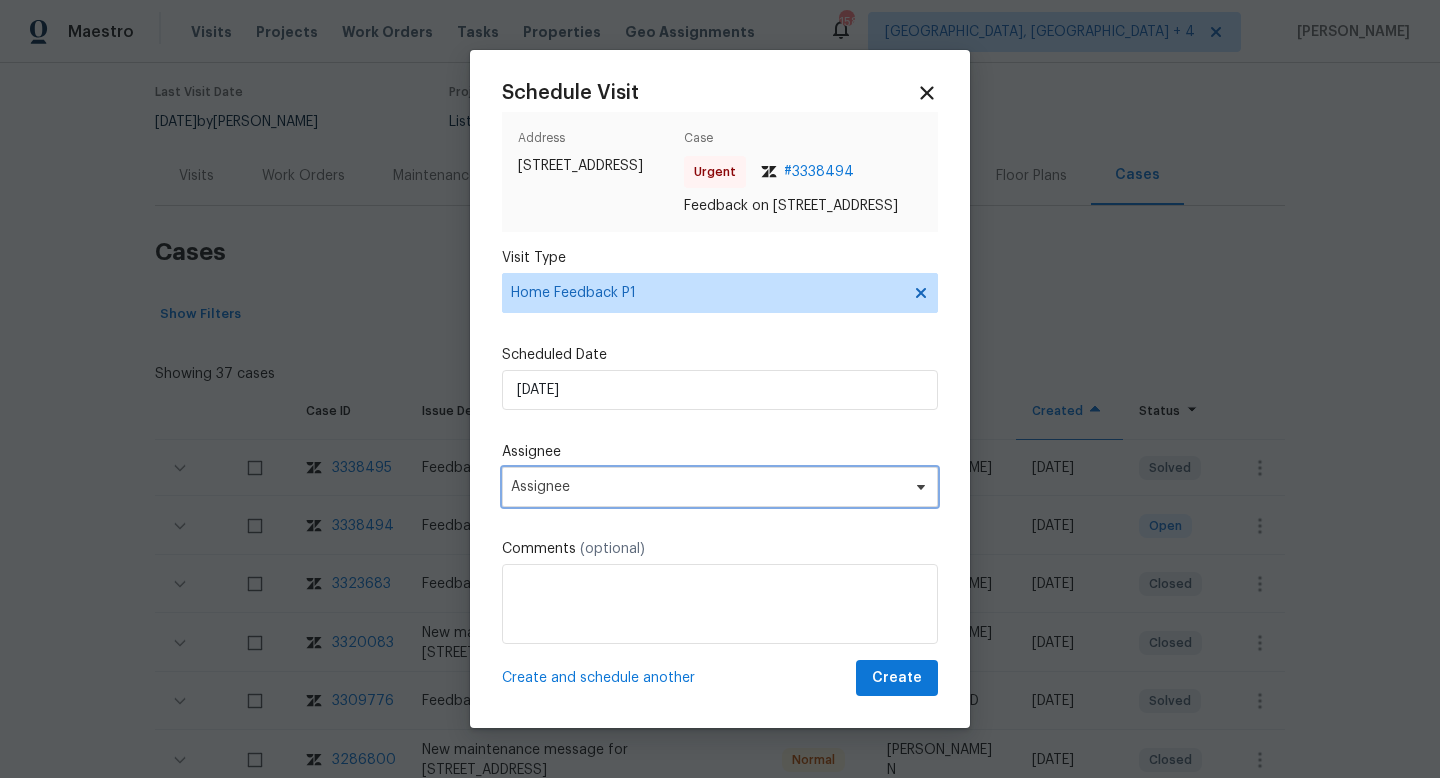 click on "Assignee" at bounding box center (707, 487) 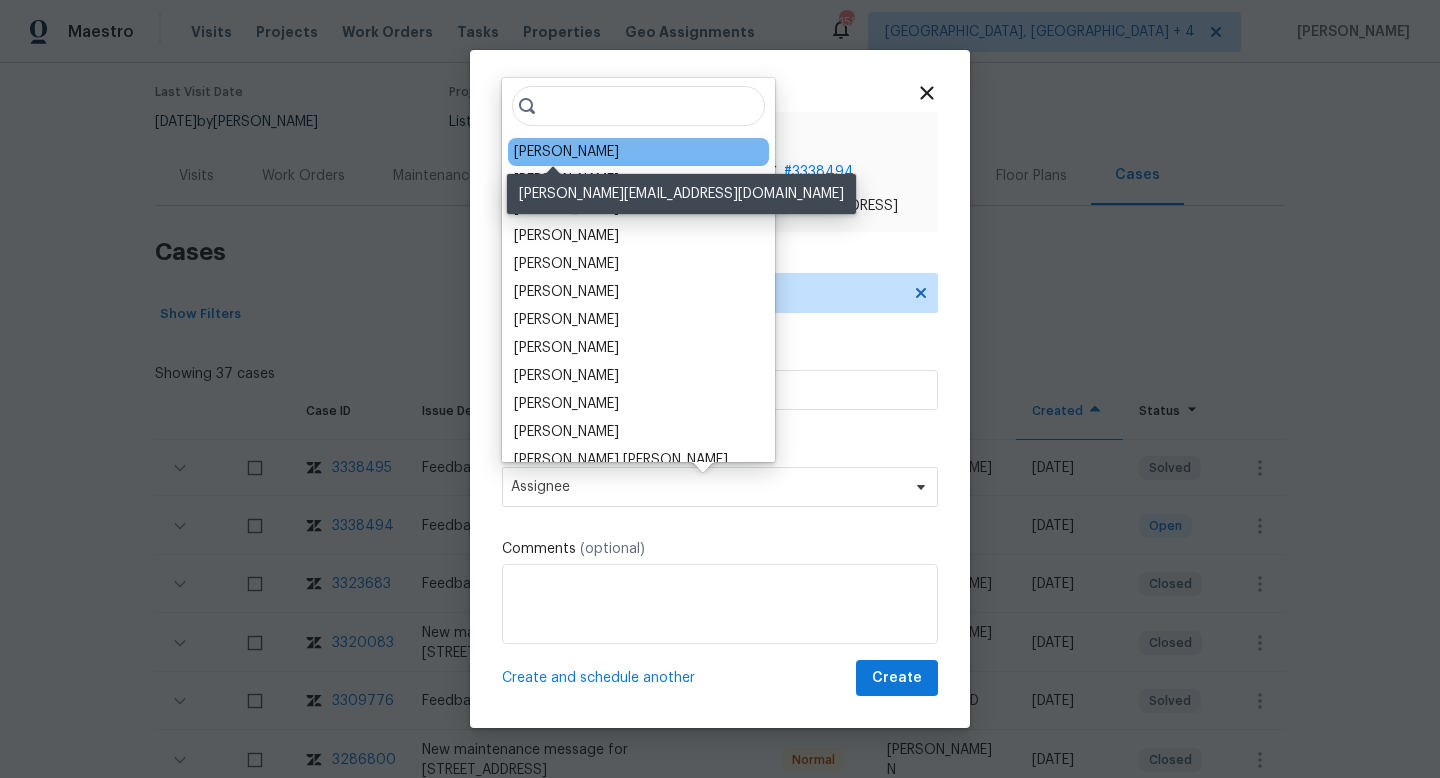 click on "Ken Romain" at bounding box center (566, 152) 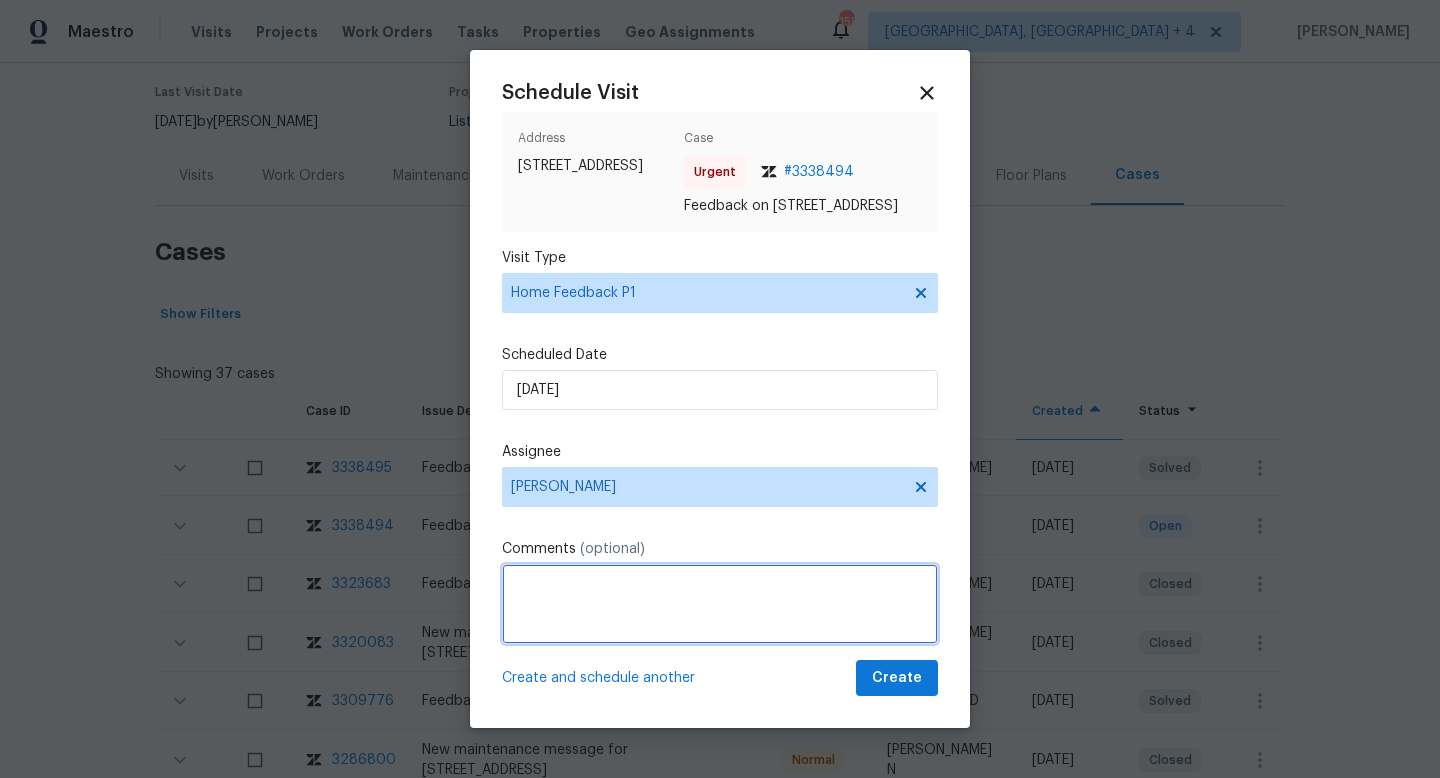 click at bounding box center [720, 604] 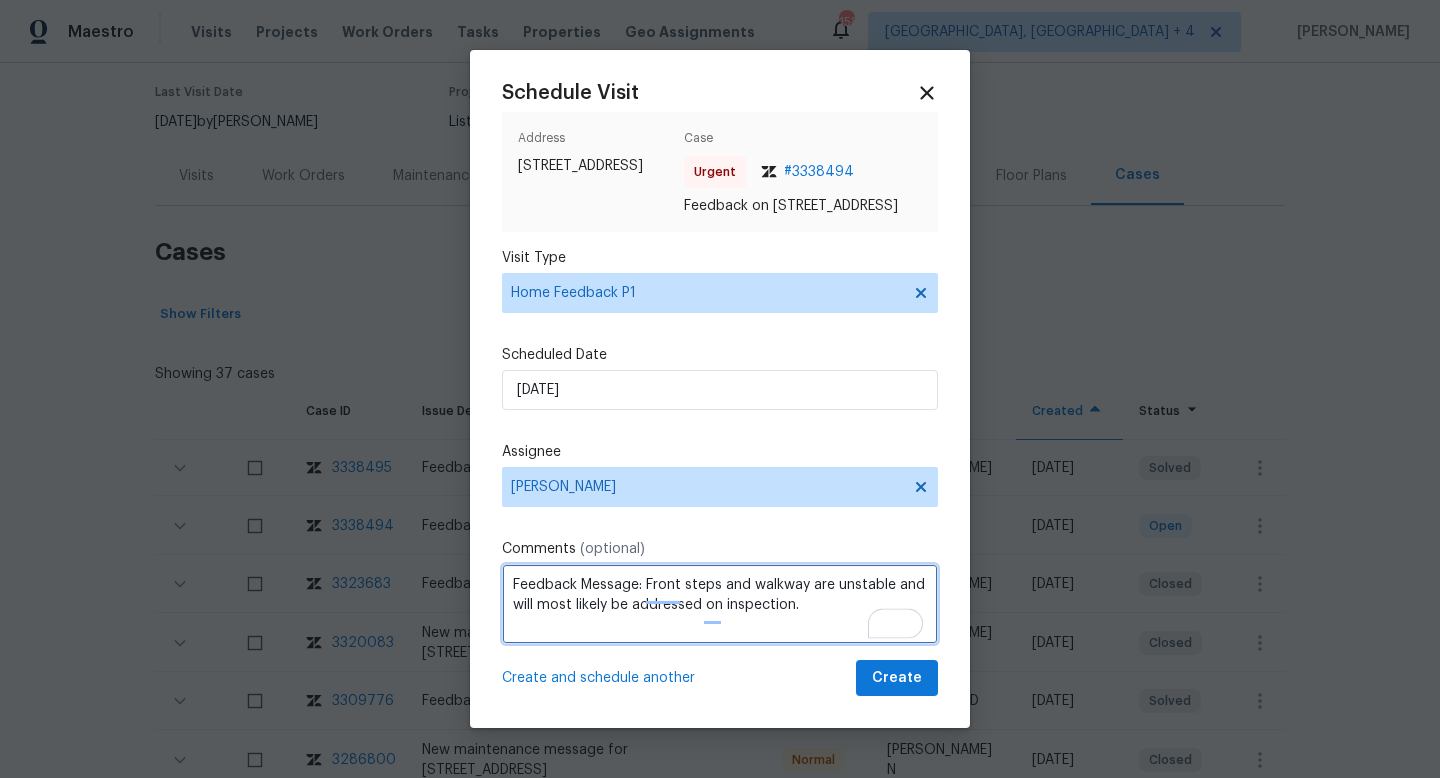 type on "Feedback Message: Front steps and walkway are unstable and will most likely be addressed on inspection." 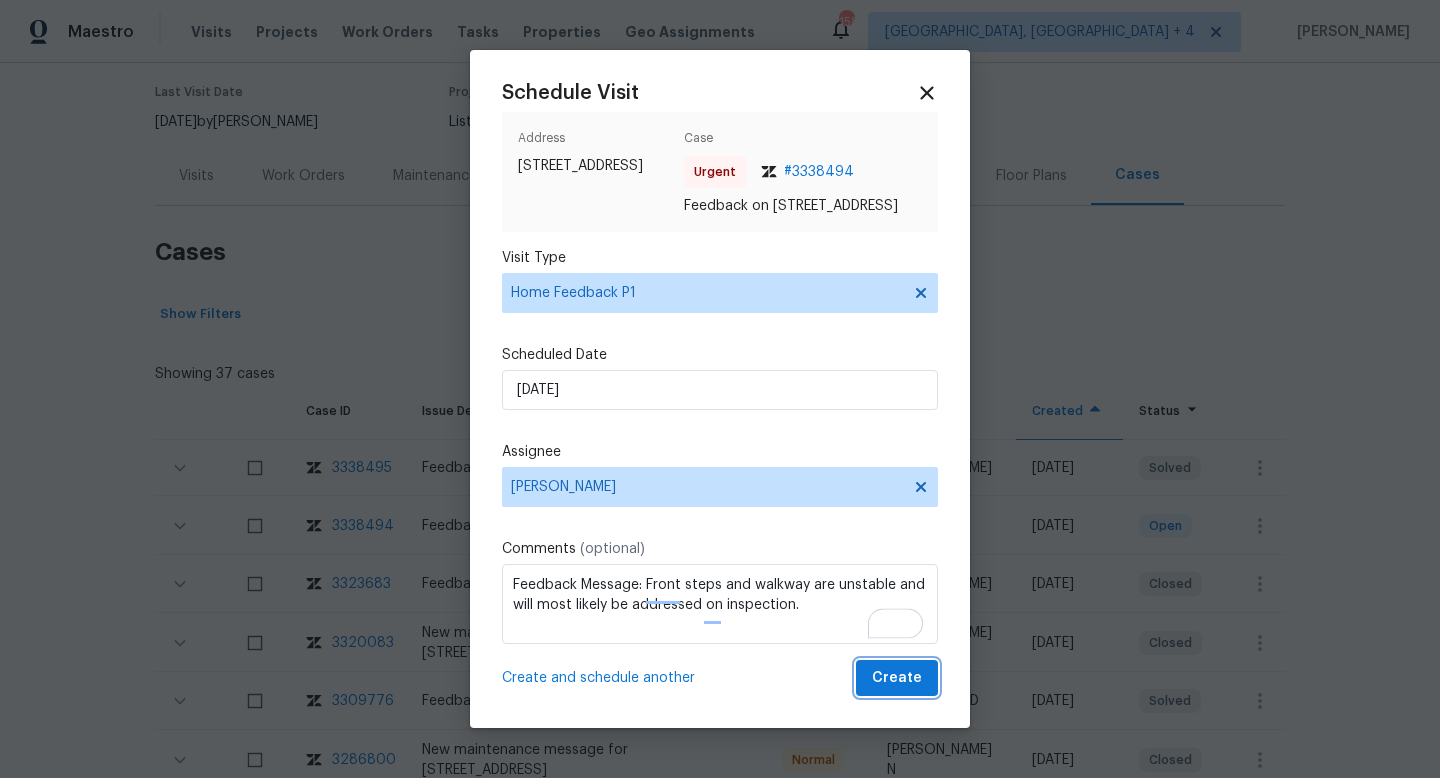 click on "Create" at bounding box center (897, 678) 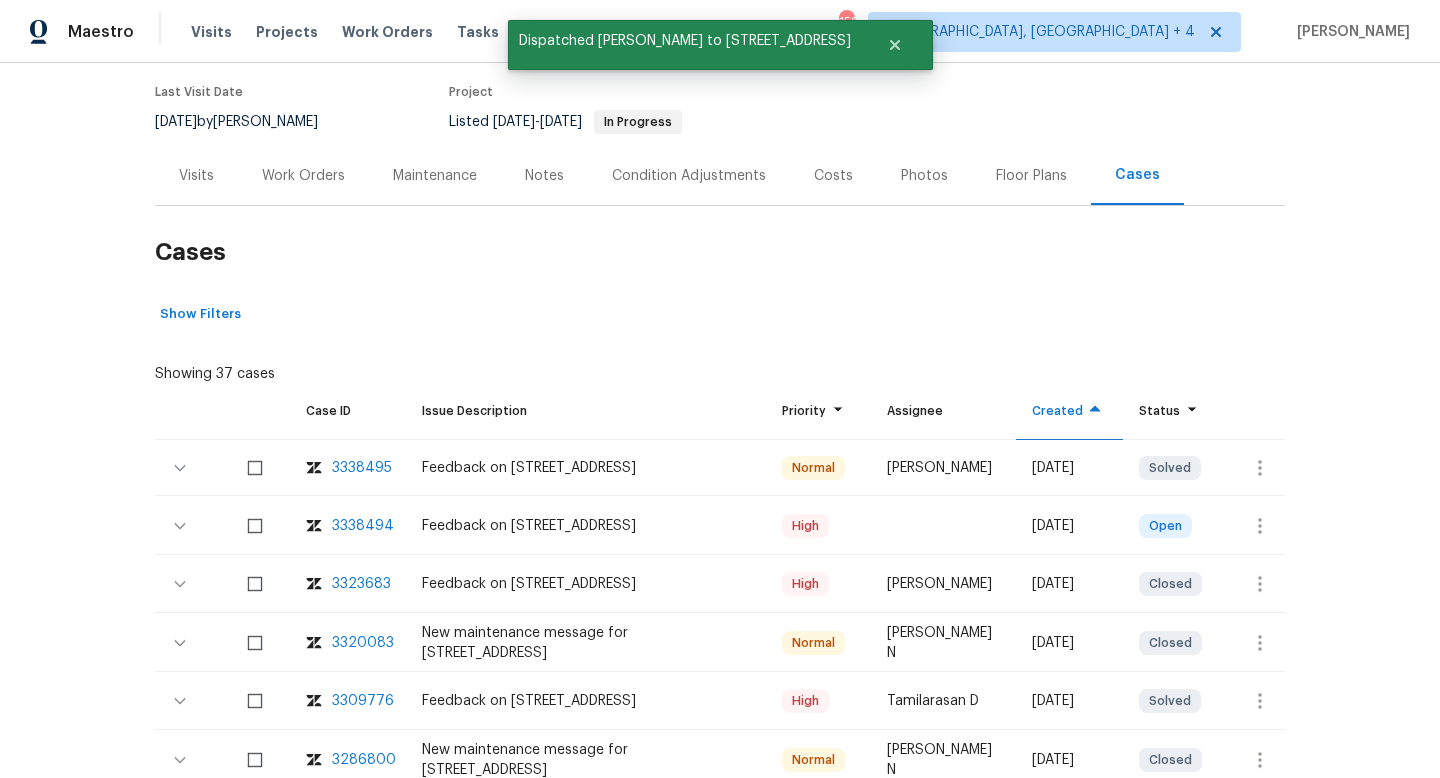 click on "Visits" at bounding box center [196, 176] 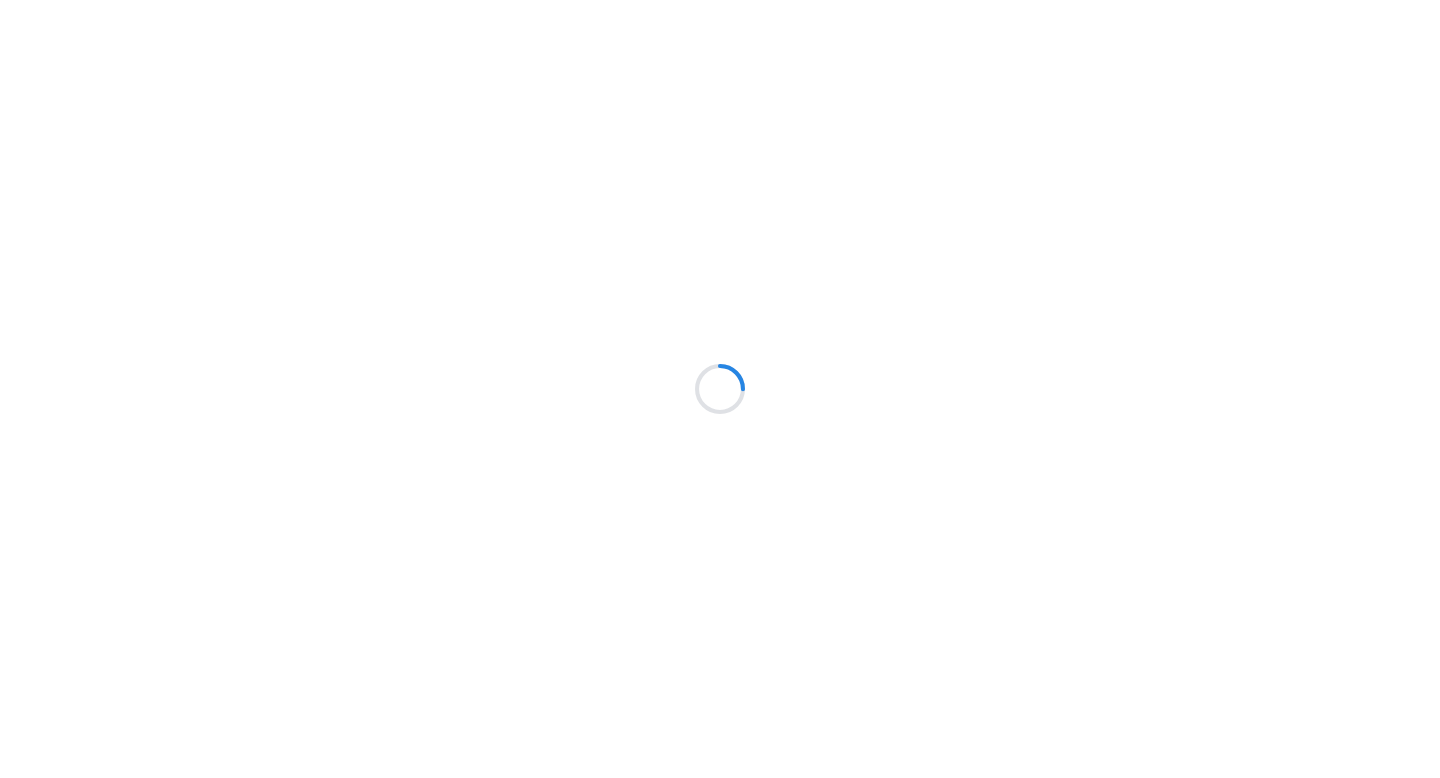scroll, scrollTop: 0, scrollLeft: 0, axis: both 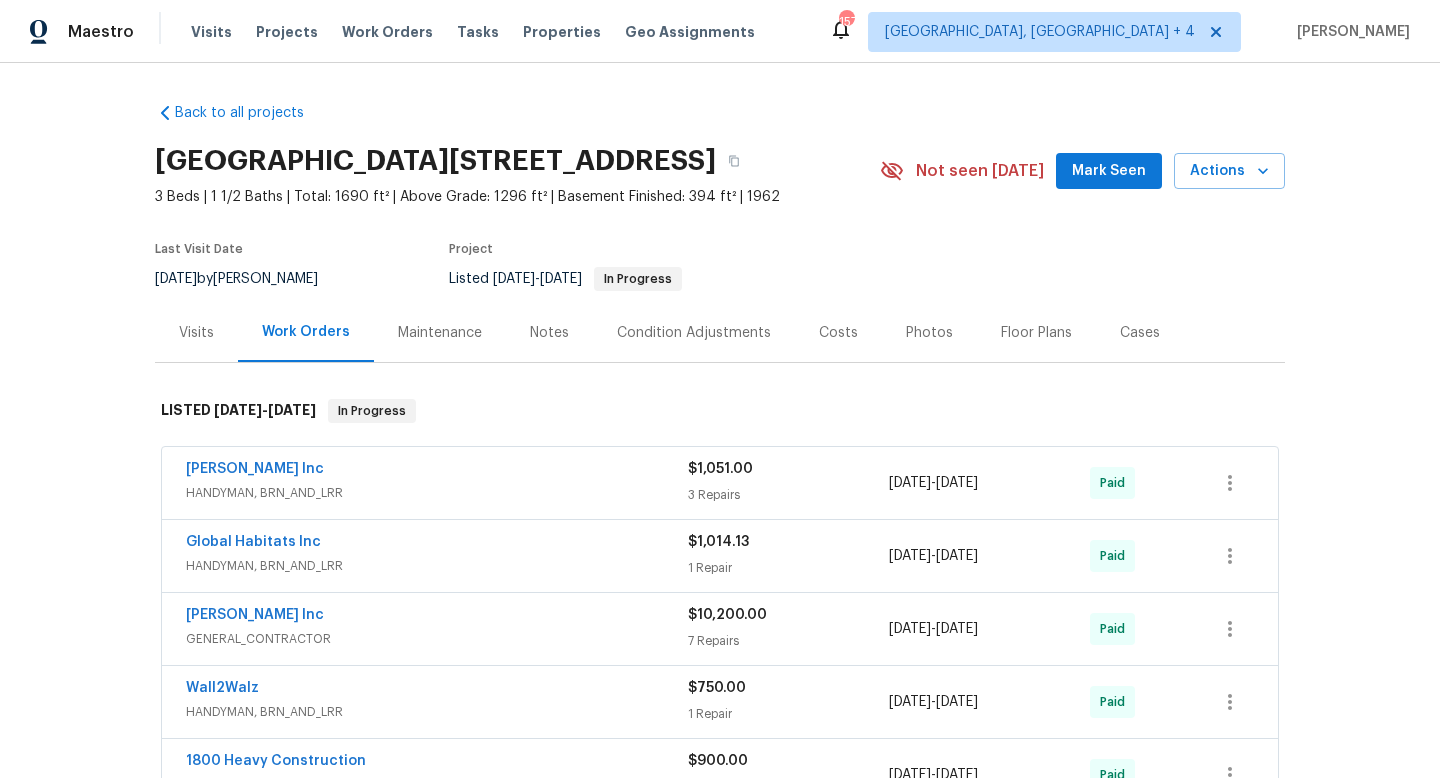 click on "Notes" at bounding box center (549, 332) 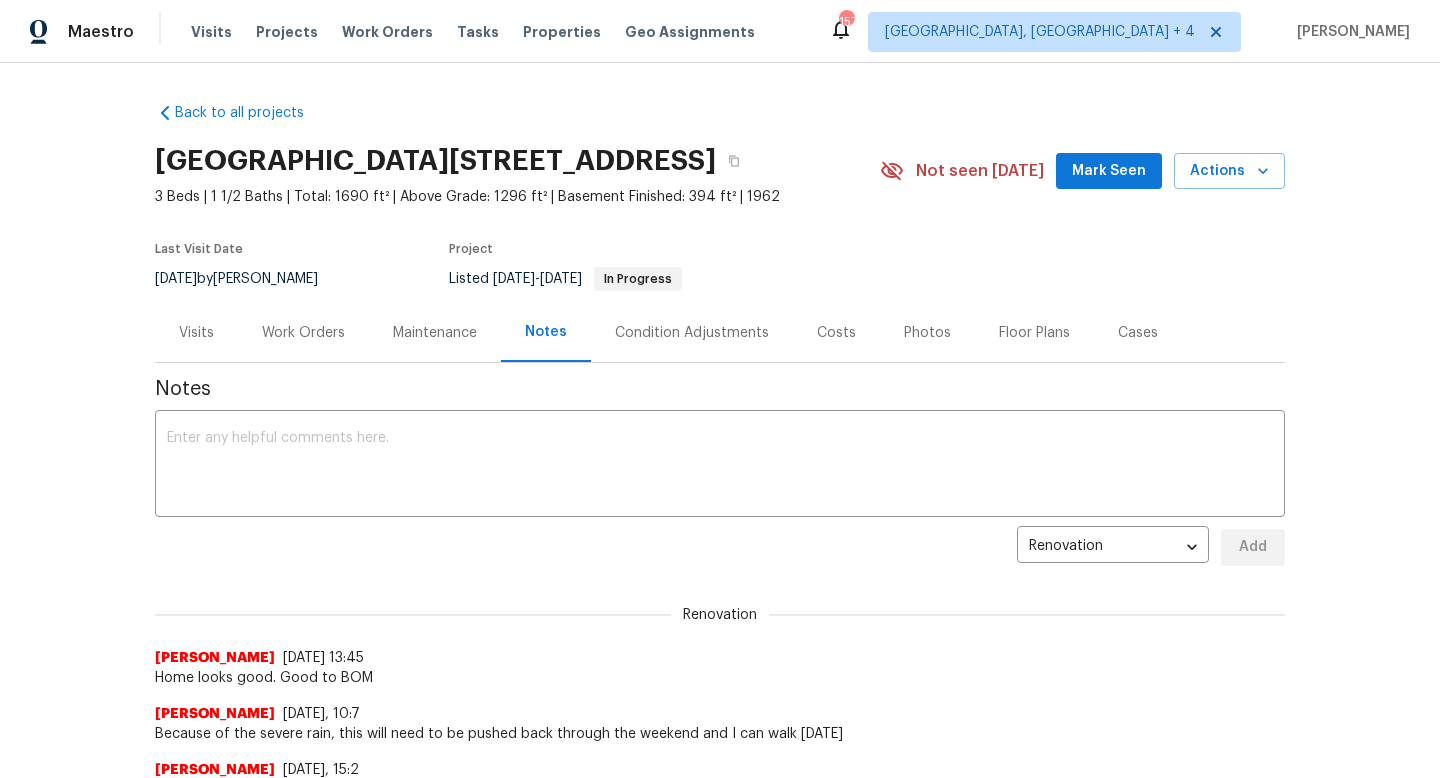 click on "Visits" at bounding box center [196, 333] 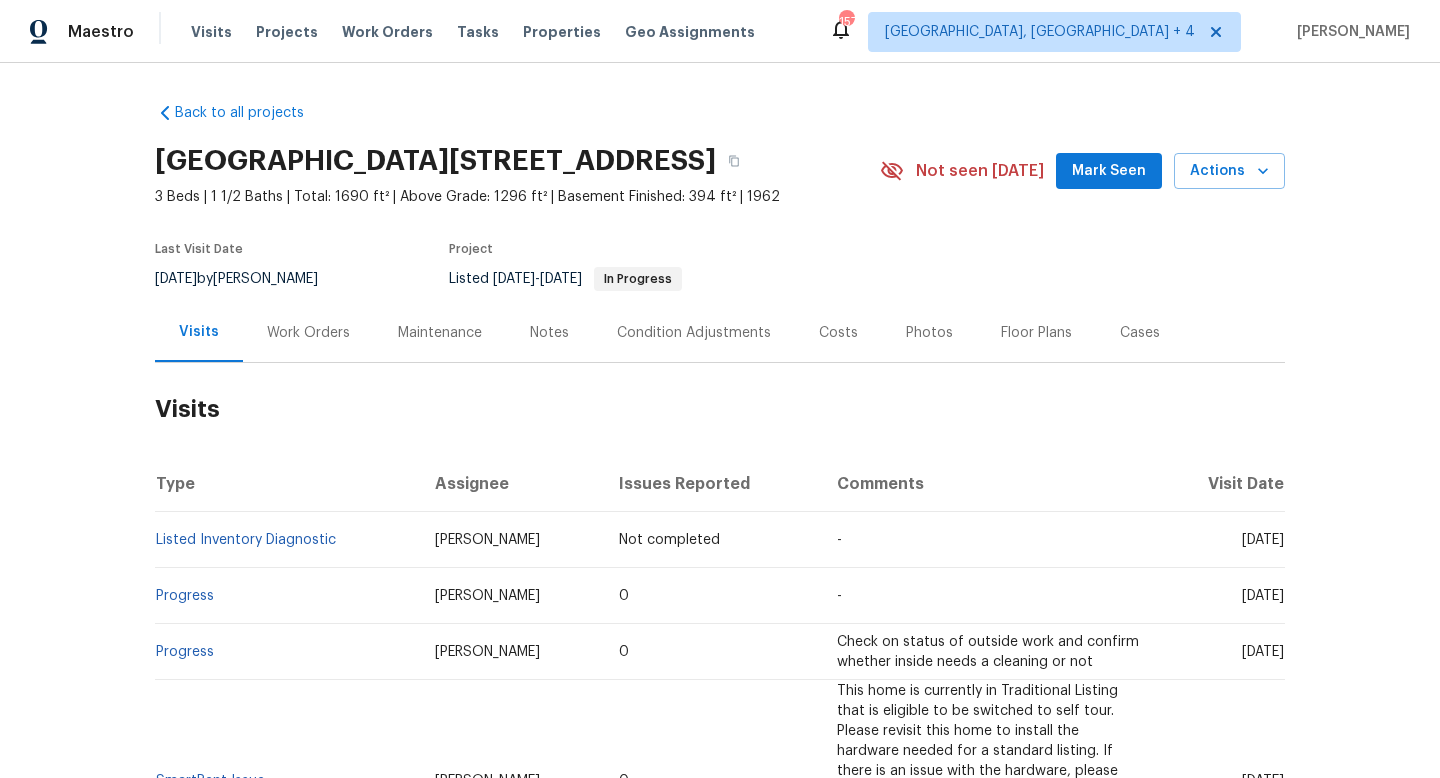 click on "Work Orders" at bounding box center [308, 333] 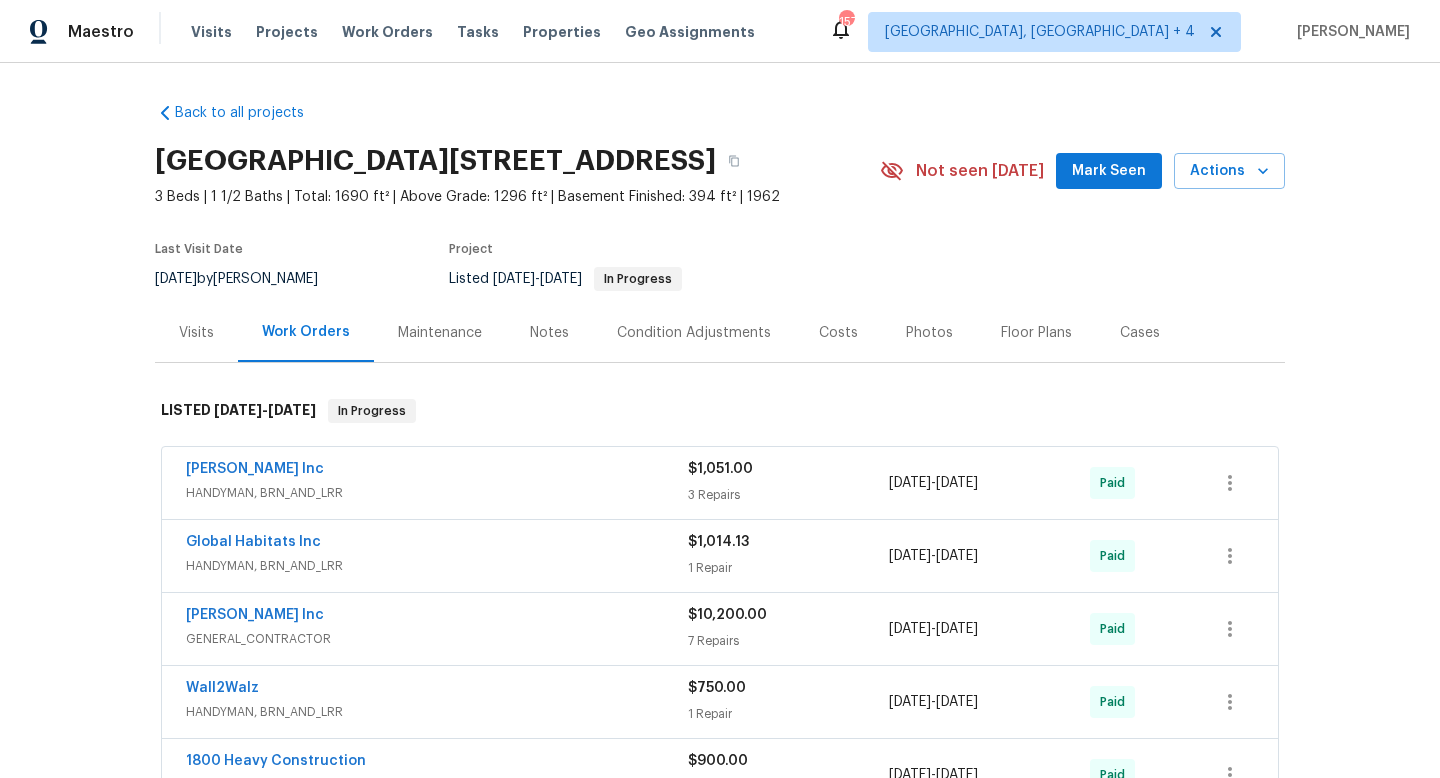 click on "[PERSON_NAME] Inc HANDYMAN, BRN_AND_LRR" at bounding box center (437, 483) 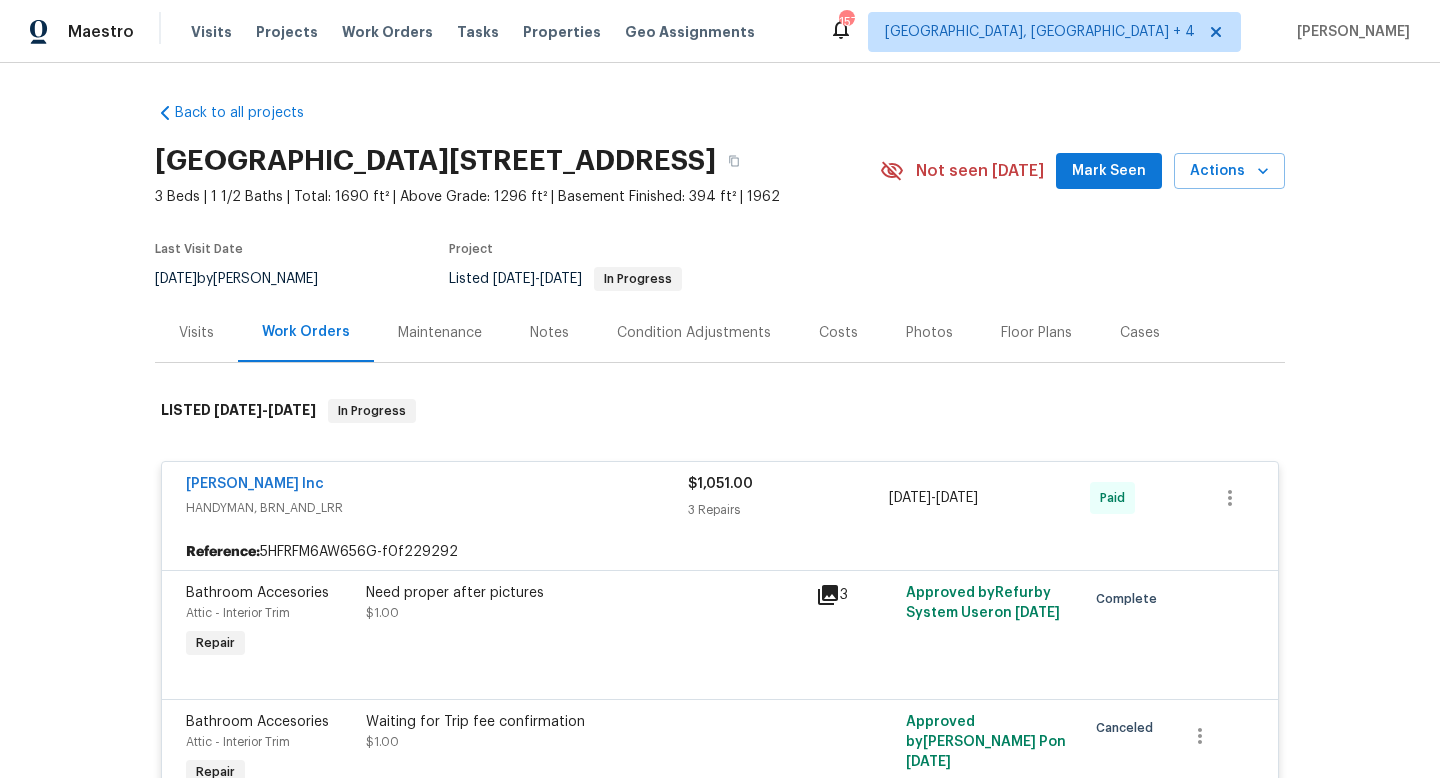 scroll, scrollTop: 13, scrollLeft: 0, axis: vertical 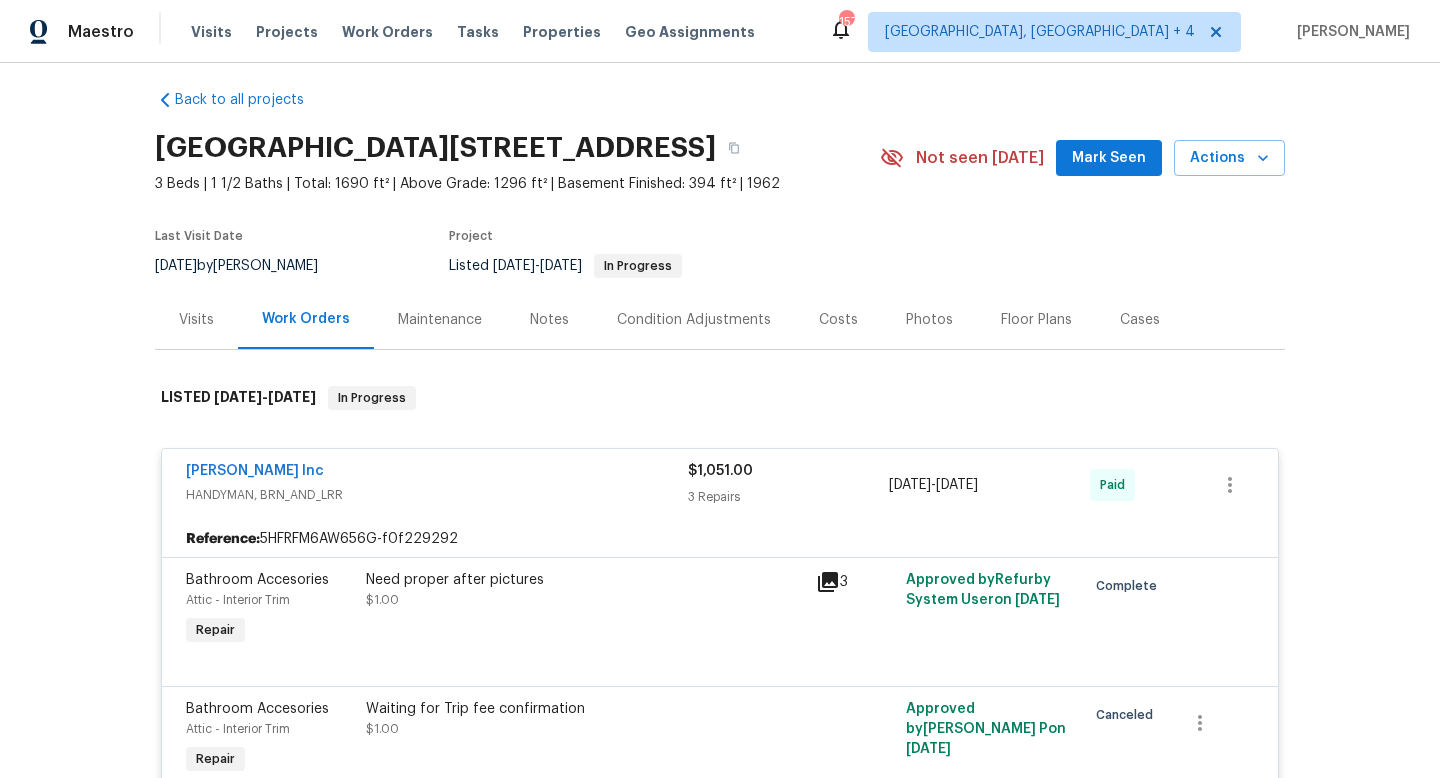 drag, startPoint x: 323, startPoint y: 481, endPoint x: 168, endPoint y: 472, distance: 155.26108 